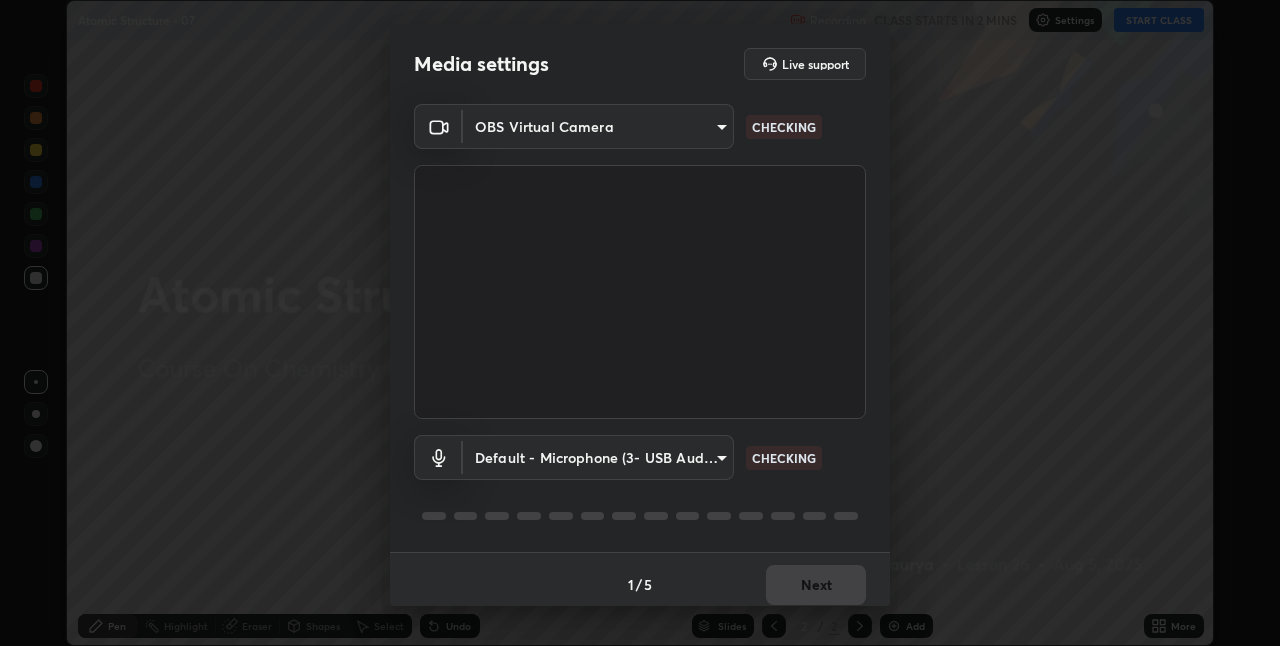 scroll, scrollTop: 0, scrollLeft: 0, axis: both 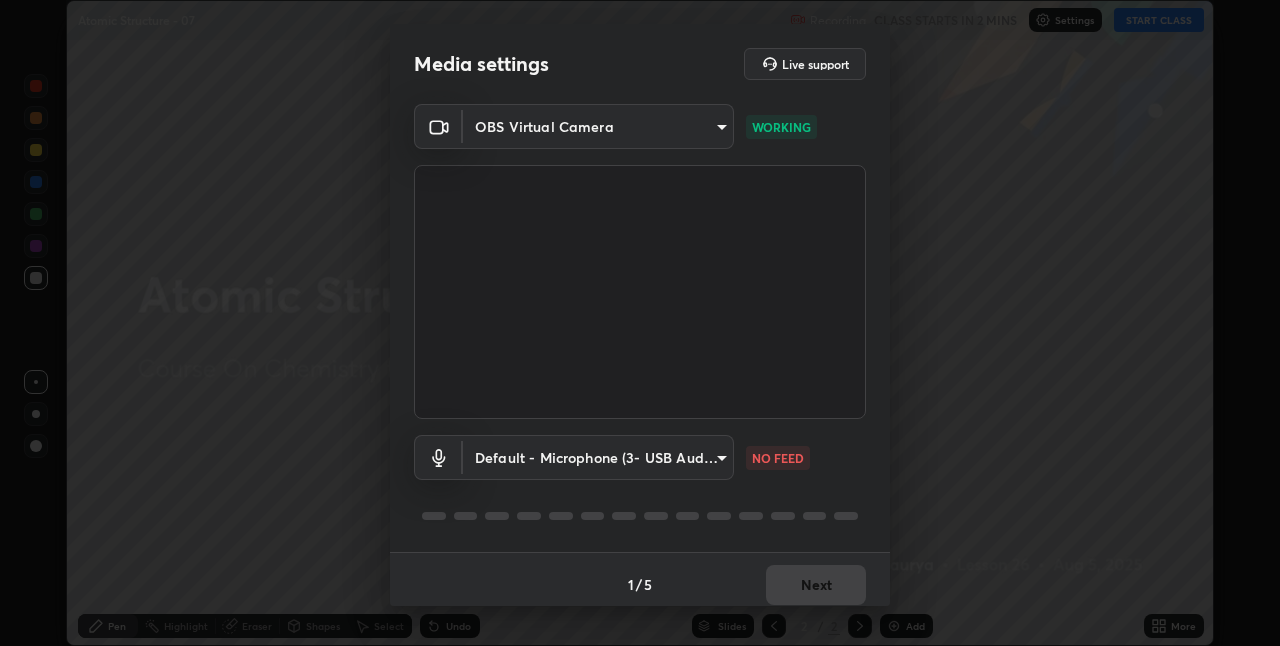 click on "Erase all Atomic Structure - 07 Recording CLASS STARTS IN 2 MINS Settings START CLASS Setting up your live class Atomic Structure - 07 • L26 of Course On Chemistry for NEET Growth 2 2027 [FIRST] [LAST] Pen Highlight Eraser Shapes Select Undo Slides 2 / 2 Add More No doubts shared Encourage your learners to ask a doubt for better clarity Report an issue Reason for reporting Buffering Chat not working Audio - Video sync issue Educator video quality low ​ Attach an image Report Media settings Live support OBS Virtual Camera bc685aeedd285d7db1af28b48484641fa4278282599c71468c92a44d82825933 WORKING Default - Microphone (3- USB Audio Device) default NO FEED 1 / 5 Next" at bounding box center (640, 323) 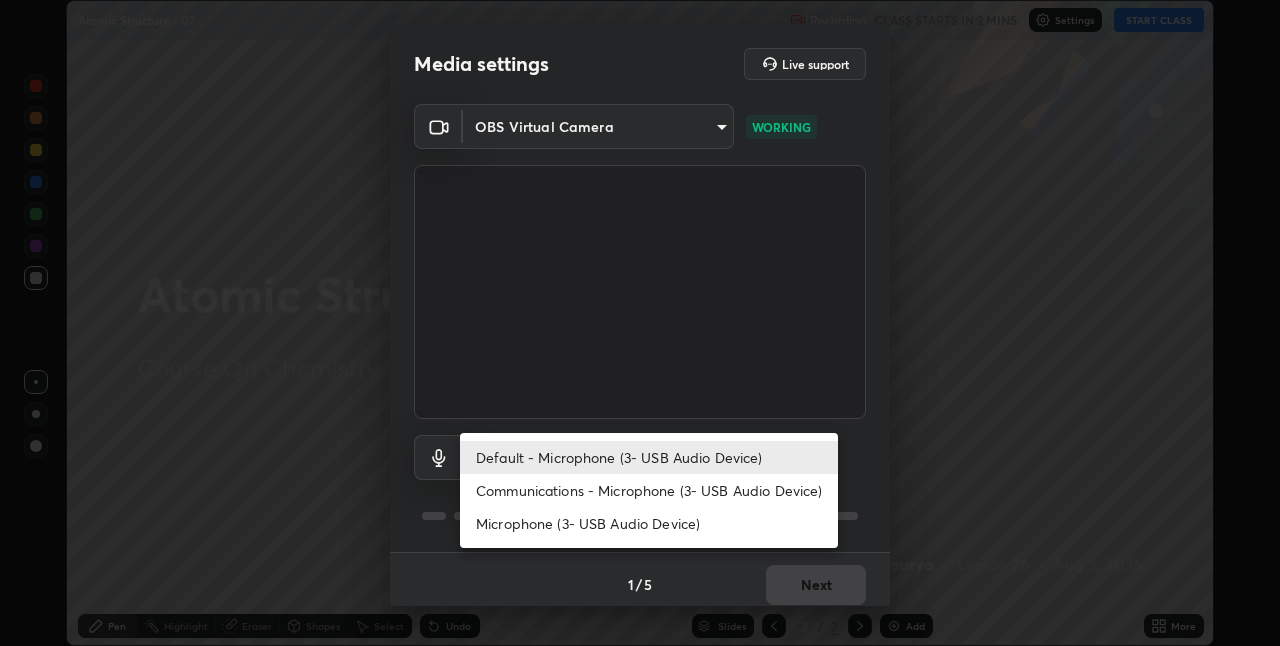 click on "Communications - Microphone (3- USB Audio Device)" at bounding box center (649, 490) 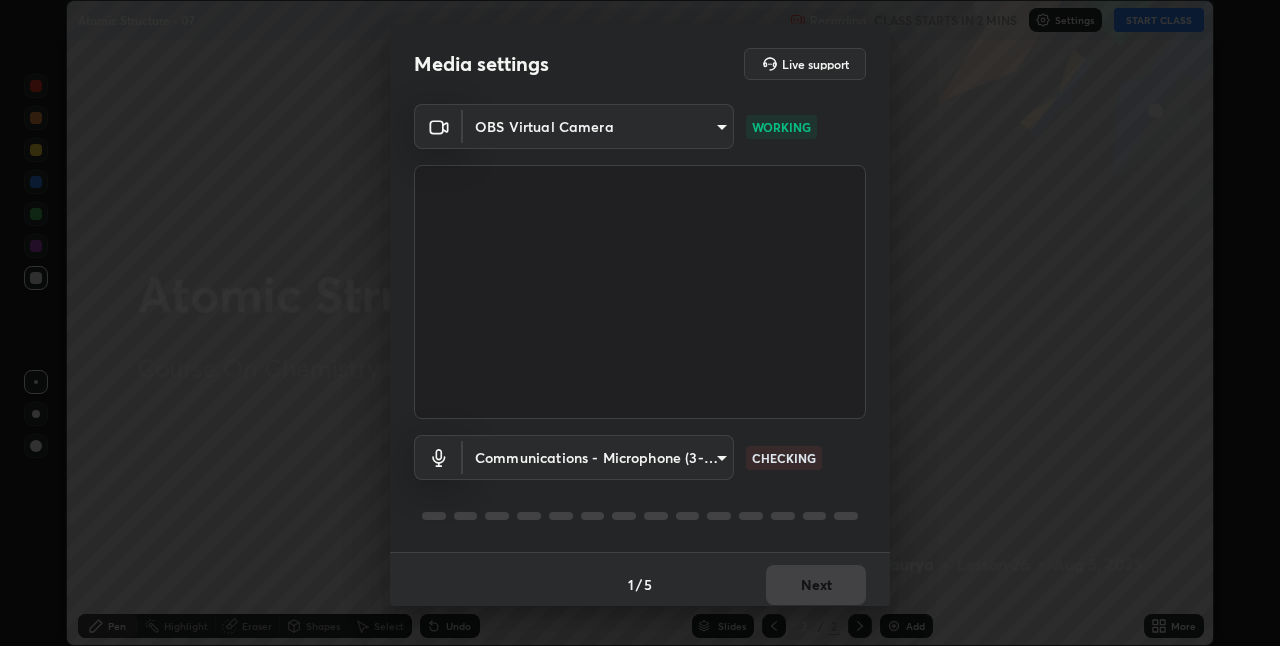 click on "Erase all Atomic Structure - 07 Recording CLASS STARTS IN 2 MINS Settings START CLASS Setting up your live class Atomic Structure - 07 • L26 of Course On Chemistry for NEET Growth 2 2027 [FIRST] [LAST] Pen Highlight Eraser Shapes Select Undo Slides 2 / 2 Add More No doubts shared Encourage your learners to ask a doubt for better clarity Report an issue Reason for reporting Buffering Chat not working Audio - Video sync issue Educator video quality low ​ Attach an image Report Media settings Live support OBS Virtual Camera bc685aeedd285d7db1af28b48484641fa4278282599c71468c92a44d82825933 WORKING Communications - Microphone (3- USB Audio Device) communications CHECKING 1 / 5 Next Default - Microphone (3- USB Audio Device) Communications - Microphone (3- USB Audio Device) Microphone (3- USB Audio Device)" at bounding box center (640, 323) 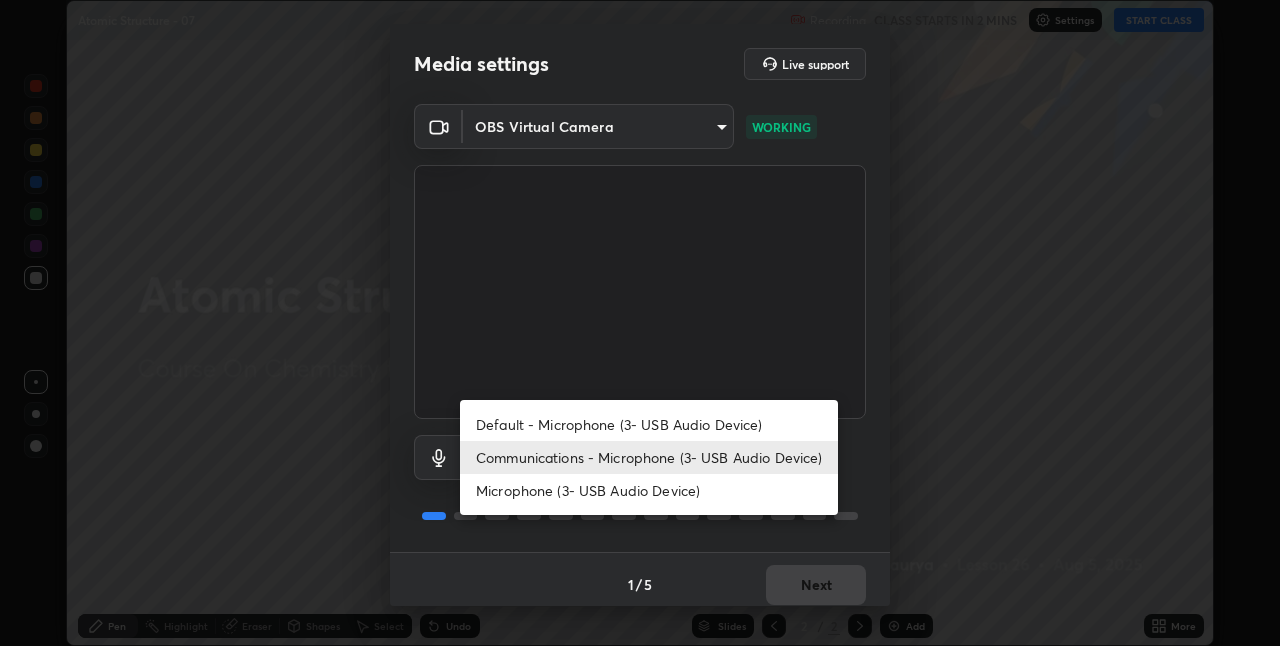 click on "Default - Microphone (3- USB Audio Device)" at bounding box center (649, 424) 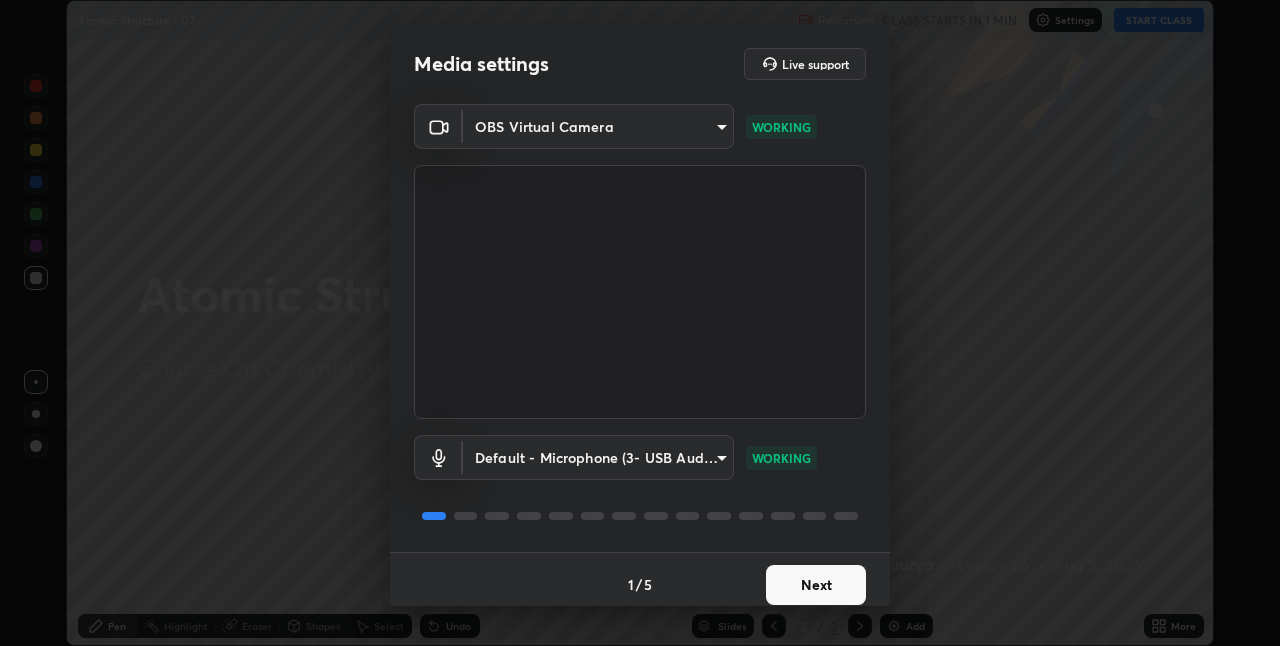 click on "Next" at bounding box center [816, 585] 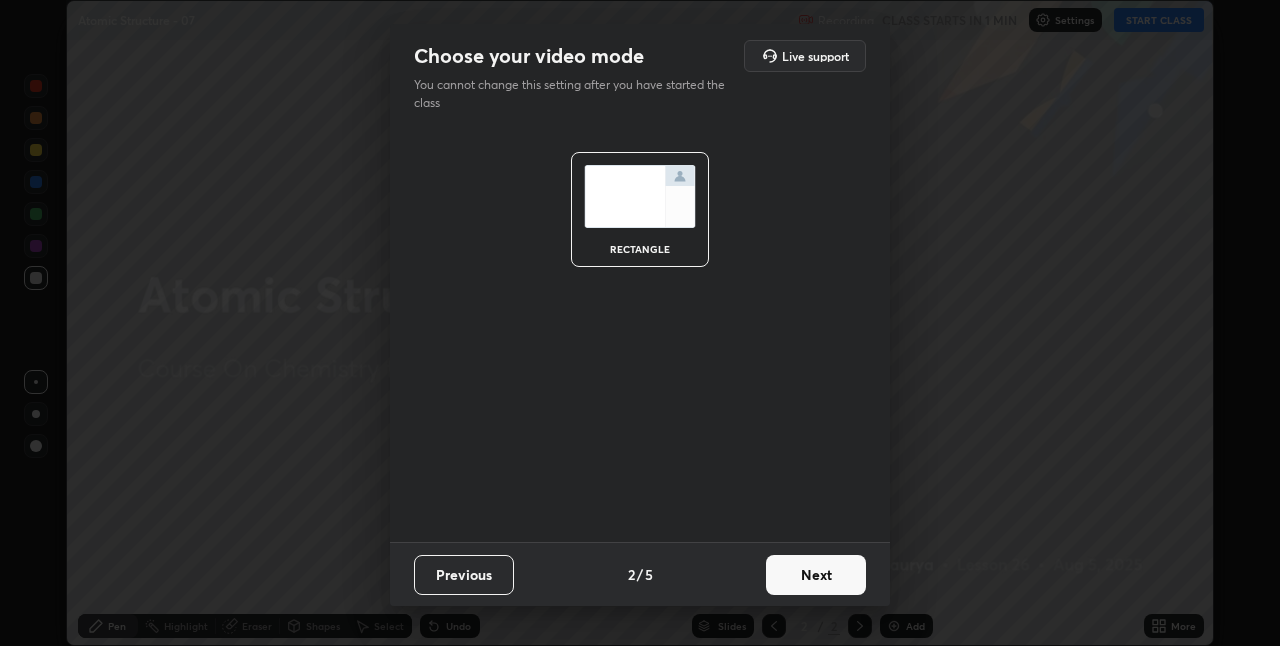 click on "Next" at bounding box center [816, 575] 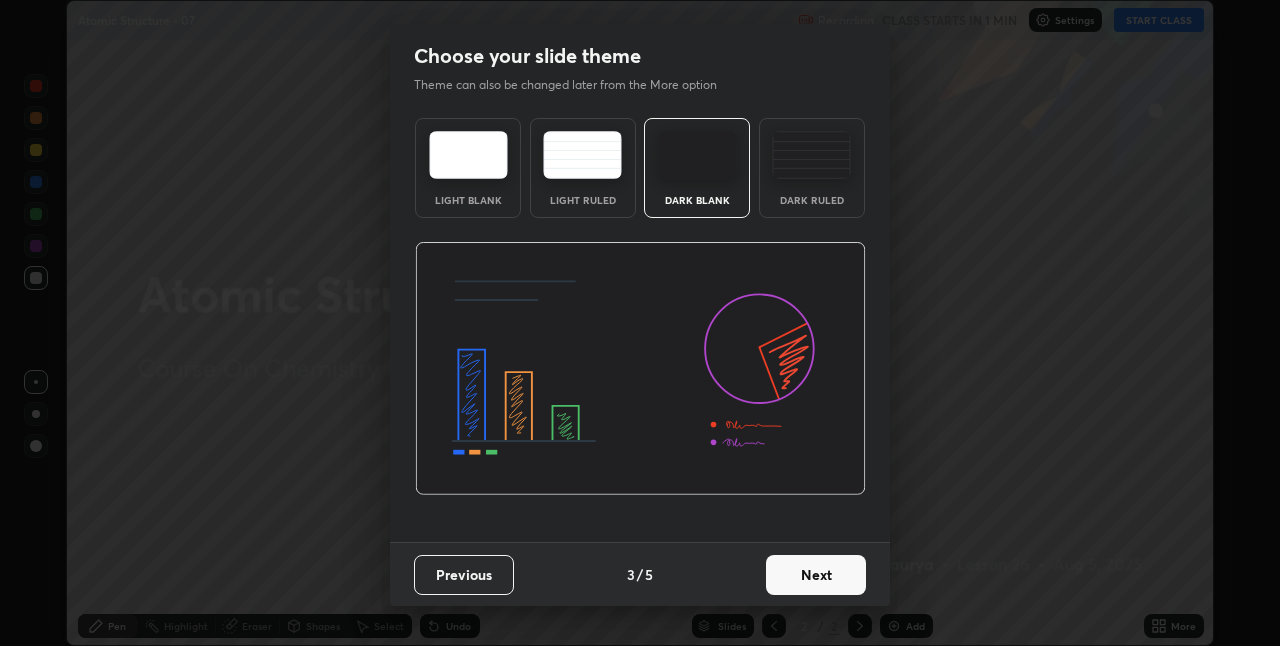 click on "Next" at bounding box center (816, 575) 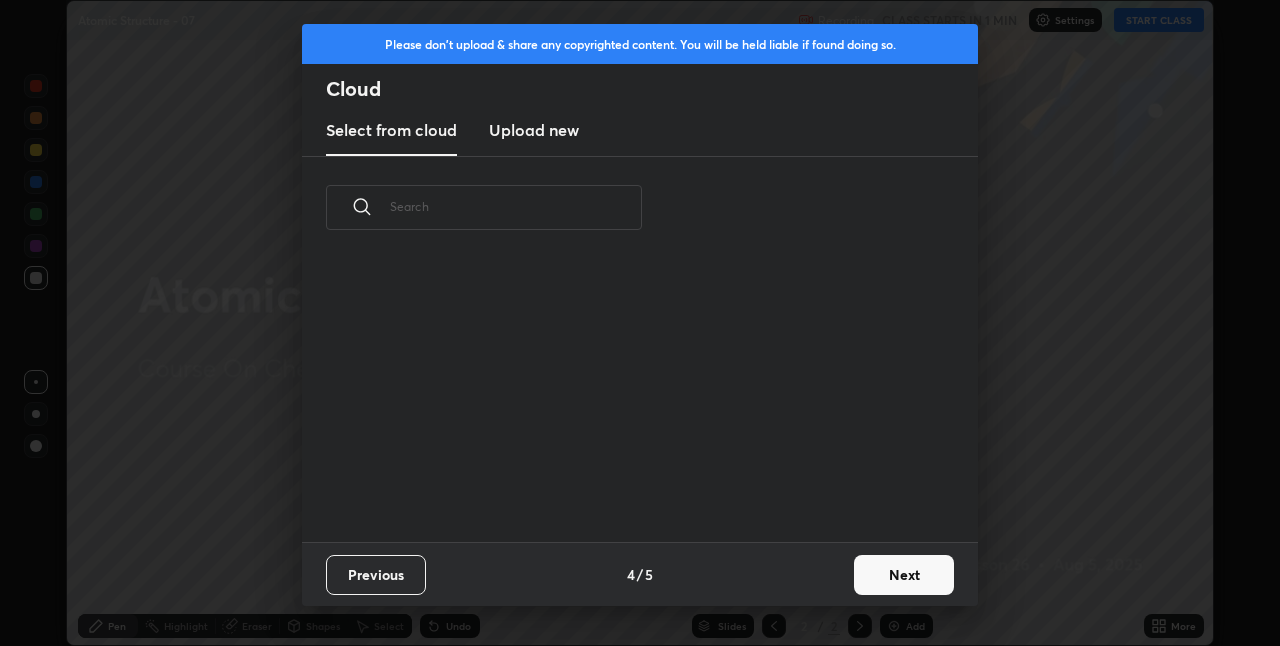 click on "Next" at bounding box center [904, 575] 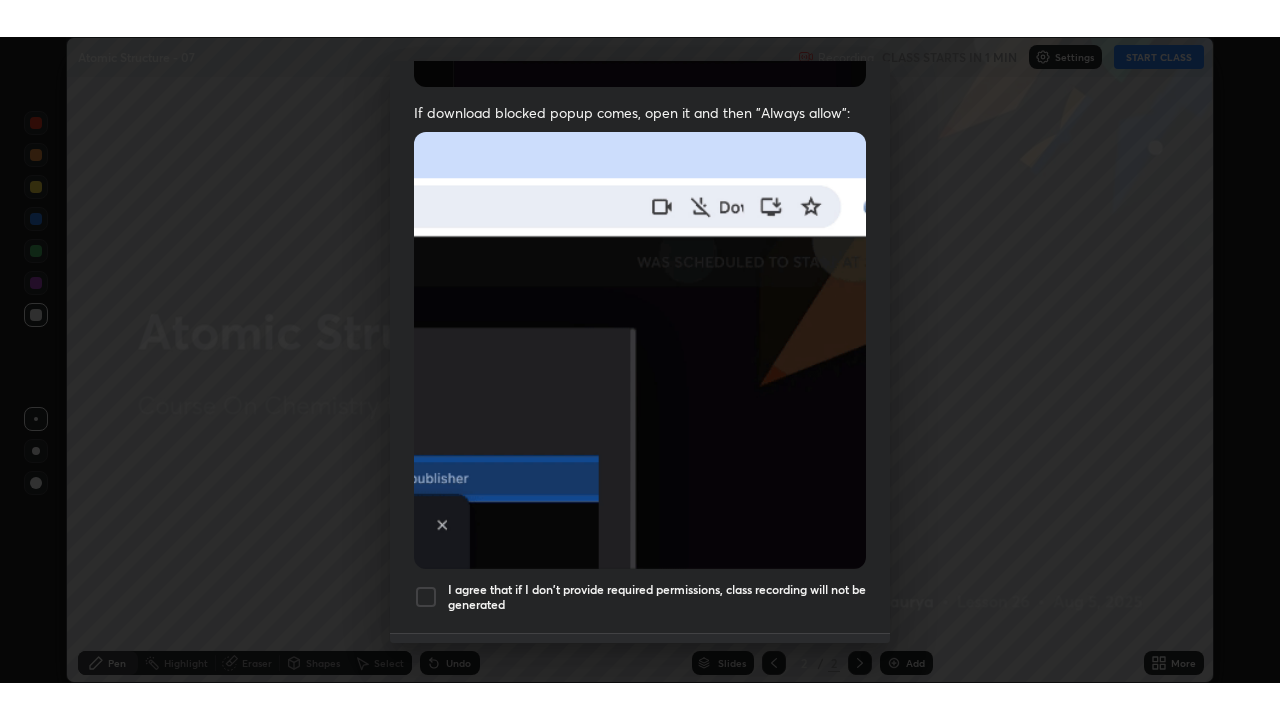 scroll, scrollTop: 418, scrollLeft: 0, axis: vertical 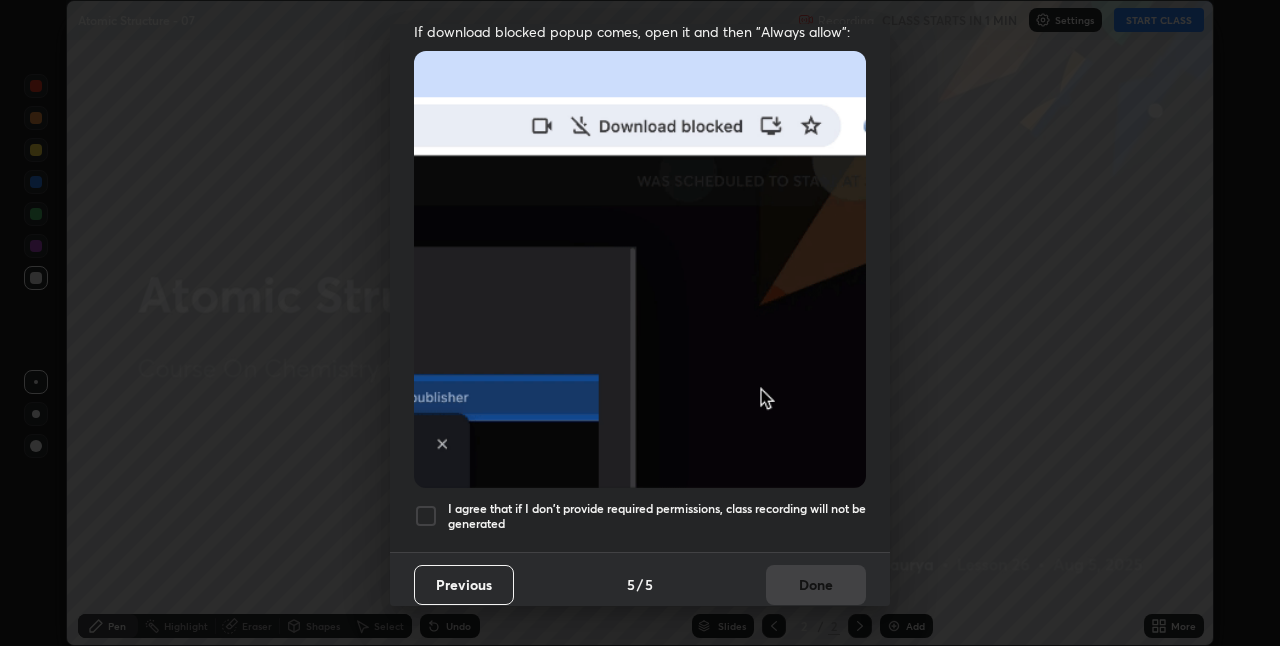 click on "I agree that if I don't provide required permissions, class recording will not be generated" at bounding box center (657, 516) 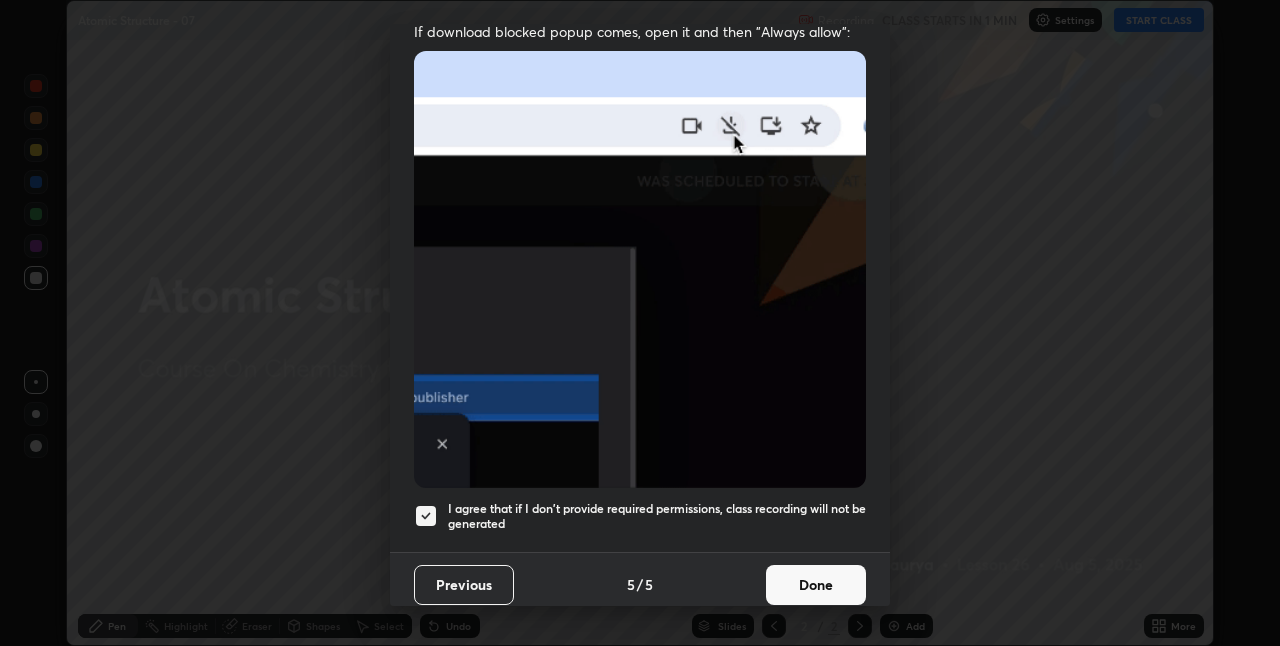 click on "Done" at bounding box center (816, 585) 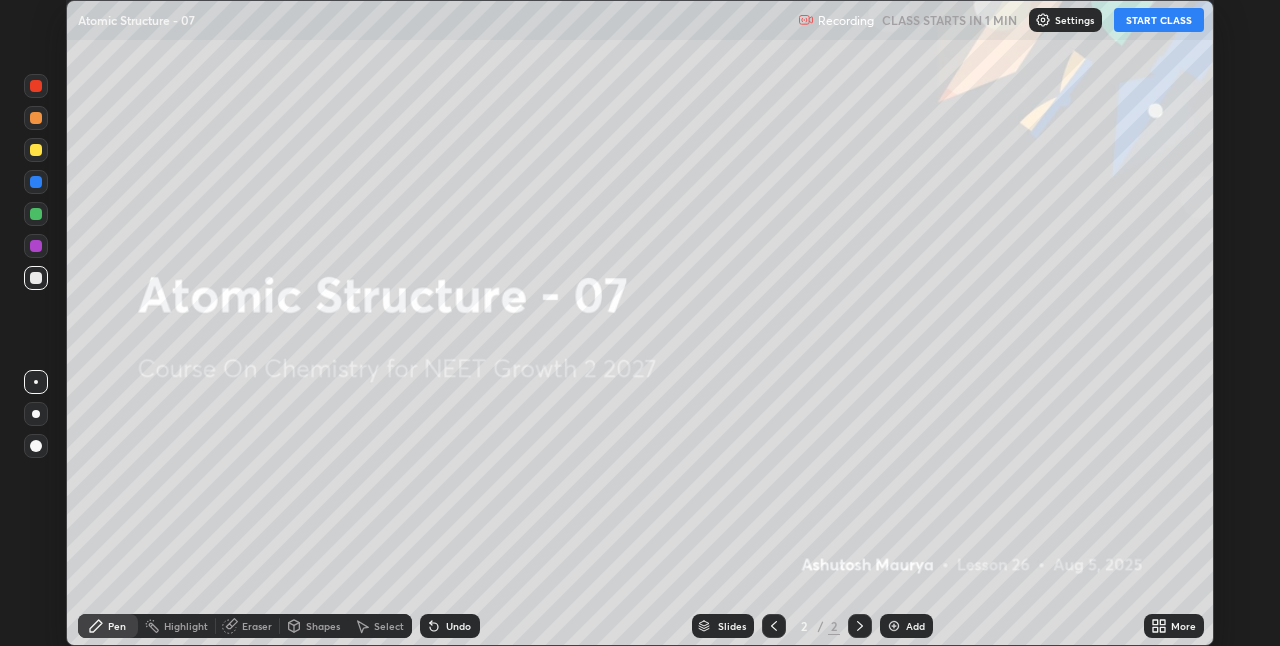 click 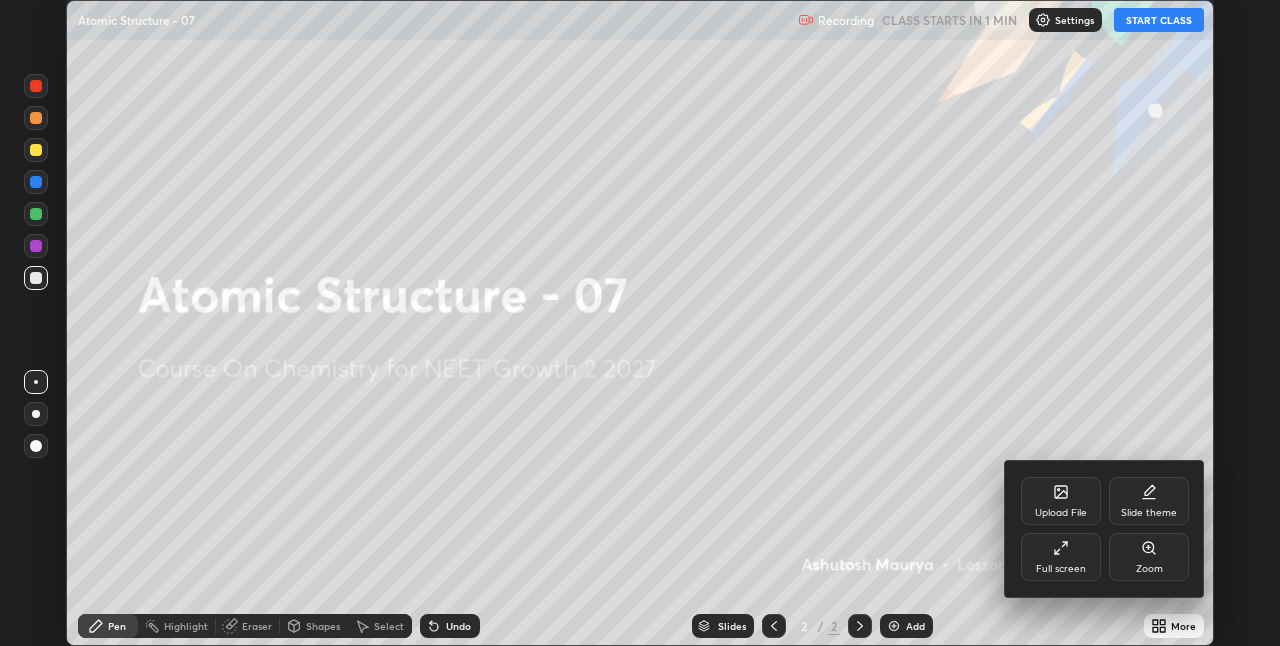 click on "Full screen" at bounding box center (1061, 569) 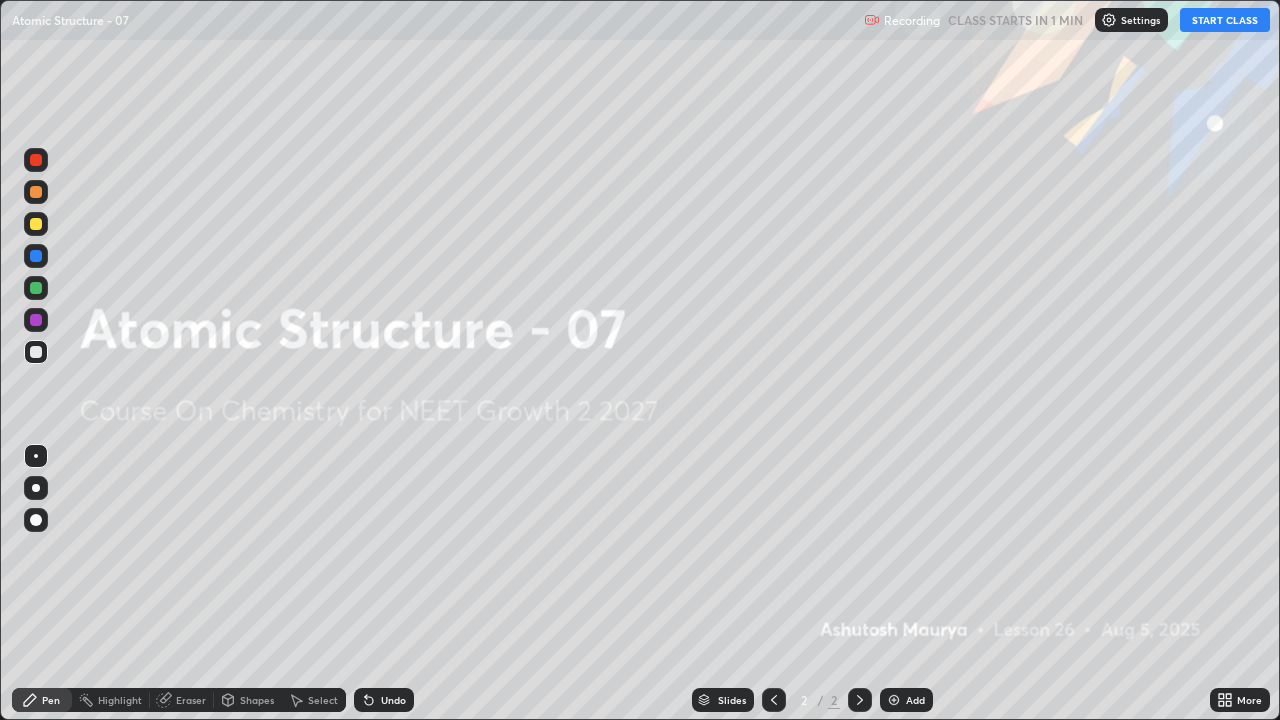 scroll, scrollTop: 99280, scrollLeft: 98720, axis: both 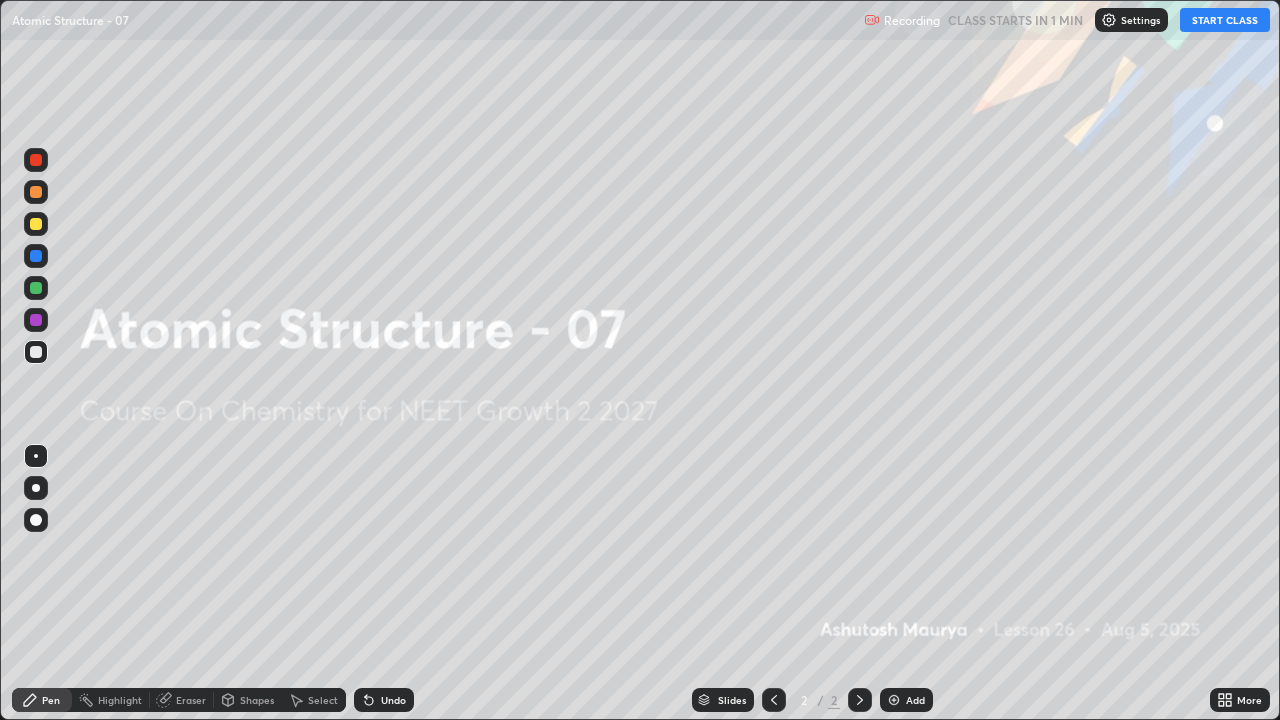 click on "START CLASS" at bounding box center [1225, 20] 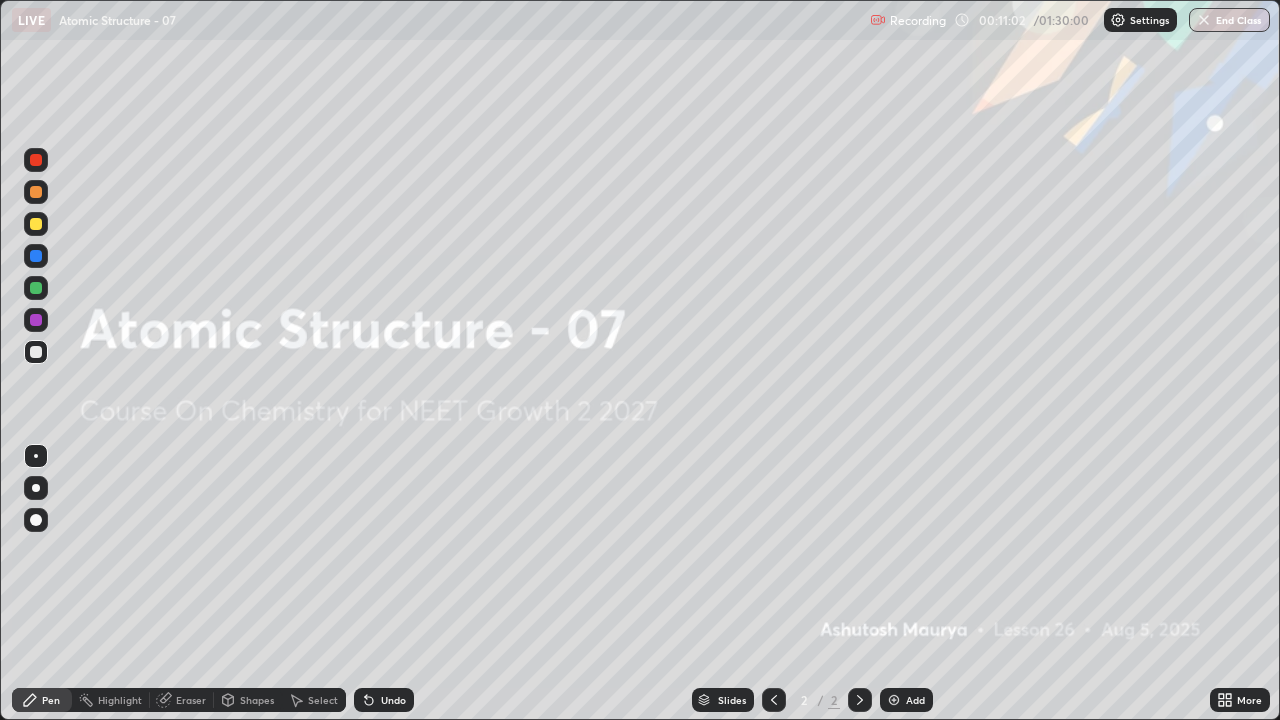 click on "Add" at bounding box center (906, 700) 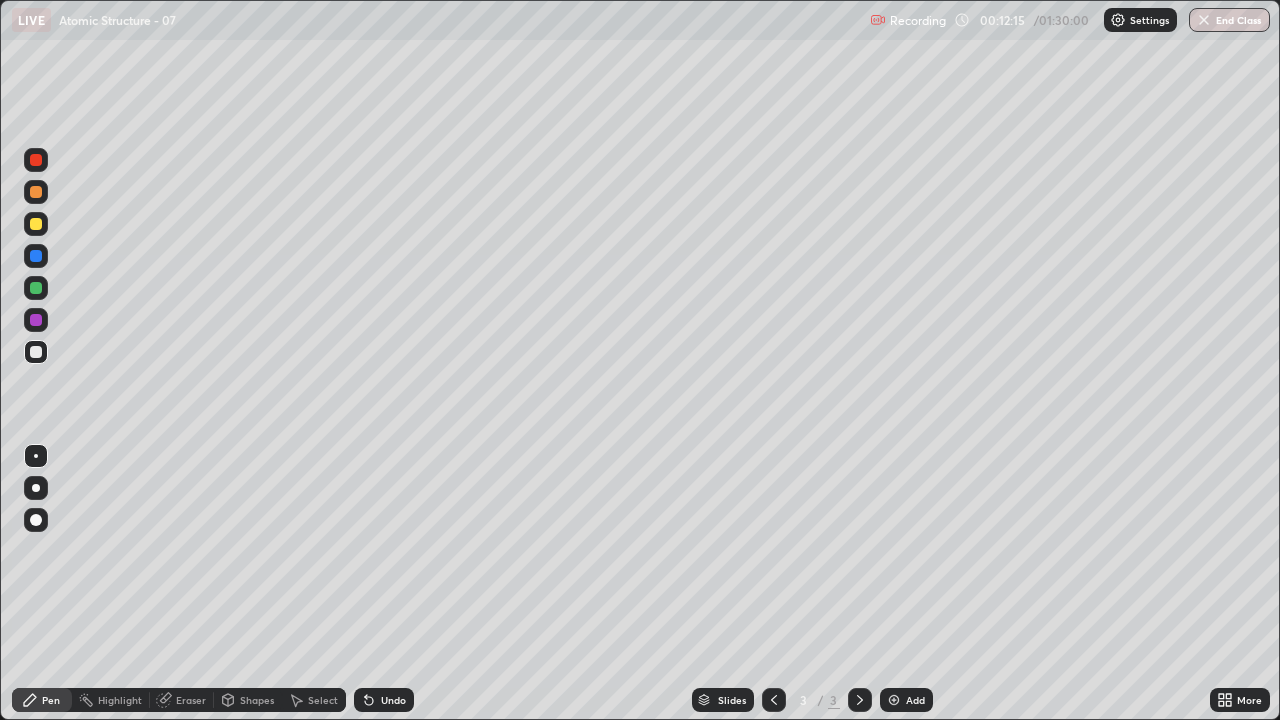click at bounding box center (36, 488) 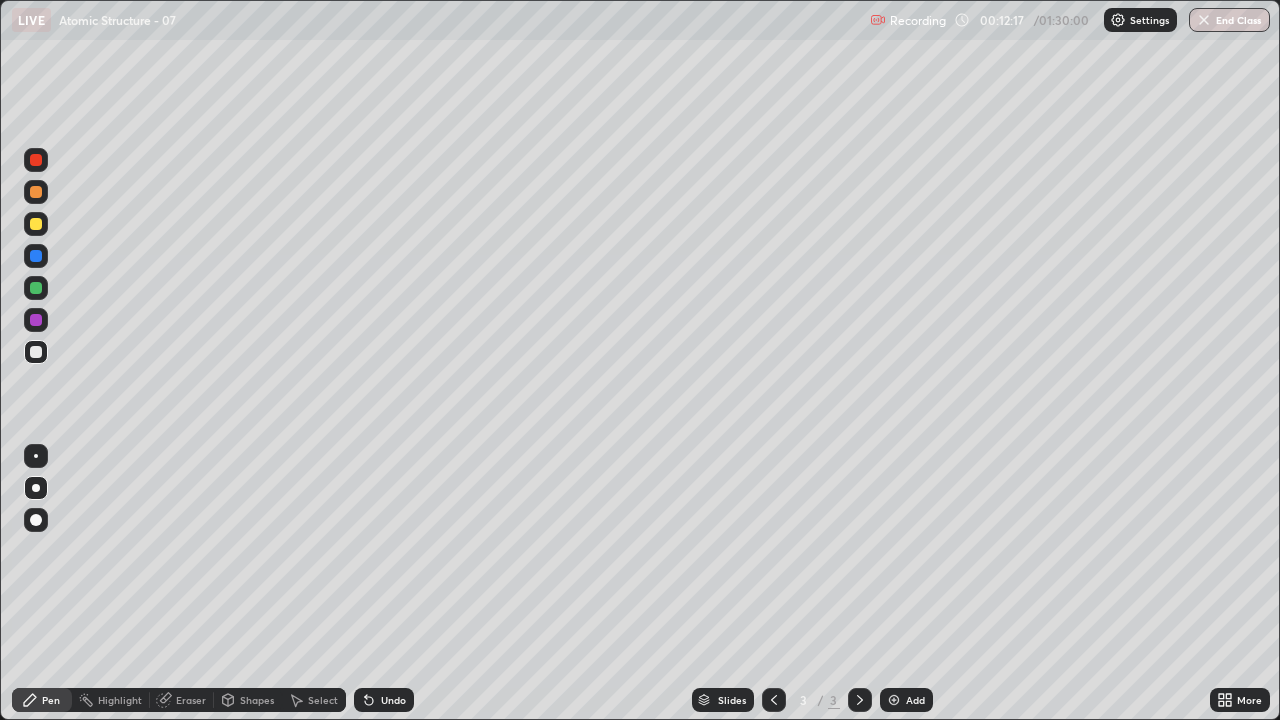 click at bounding box center [36, 224] 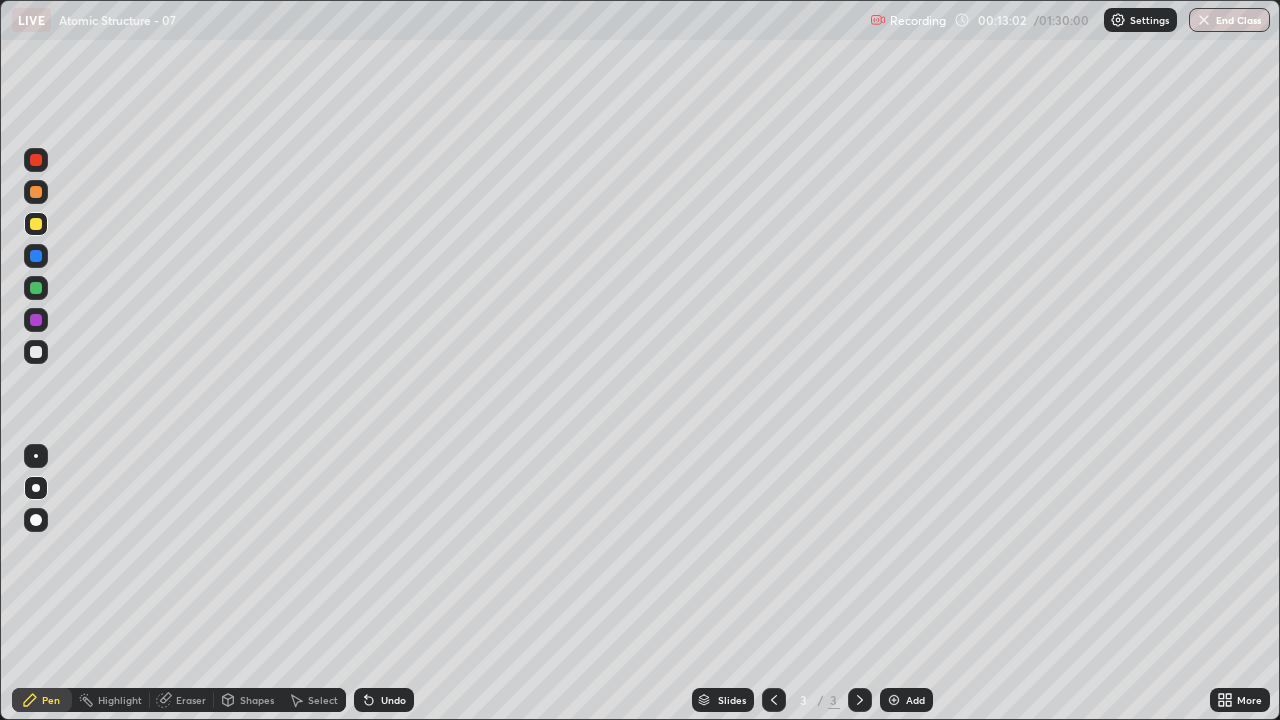 click at bounding box center [36, 352] 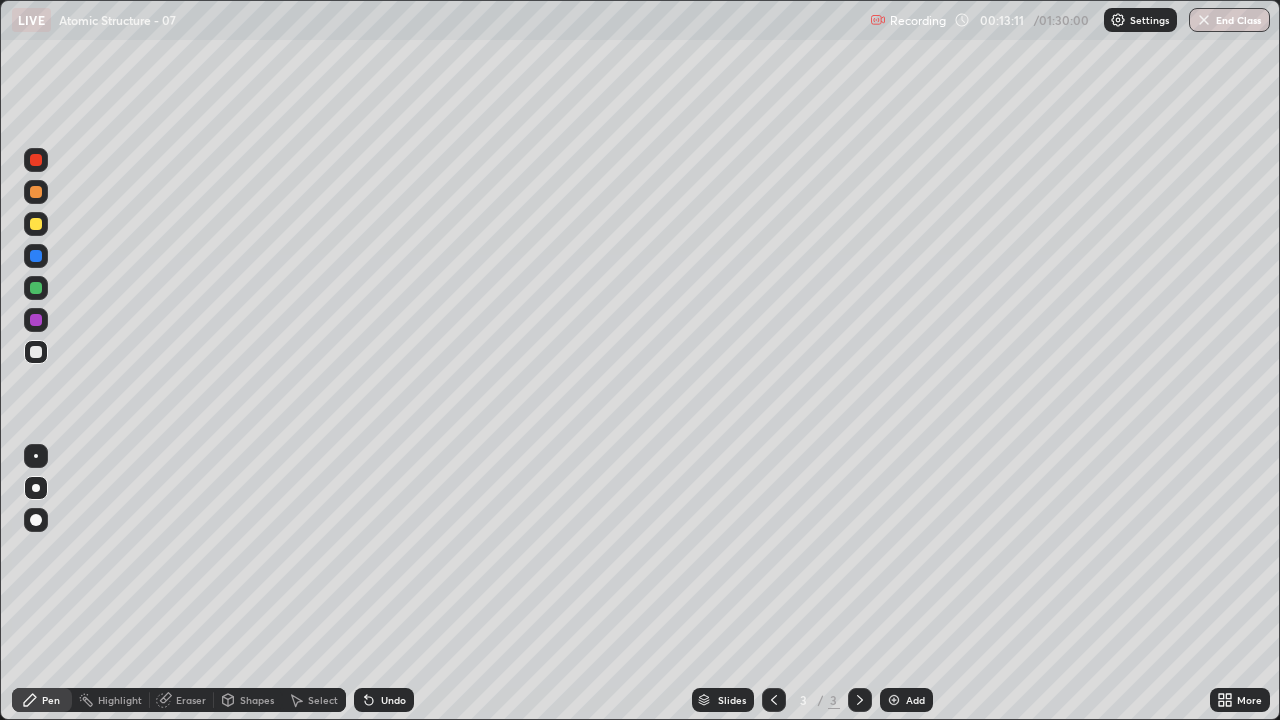 click on "Eraser" at bounding box center (191, 700) 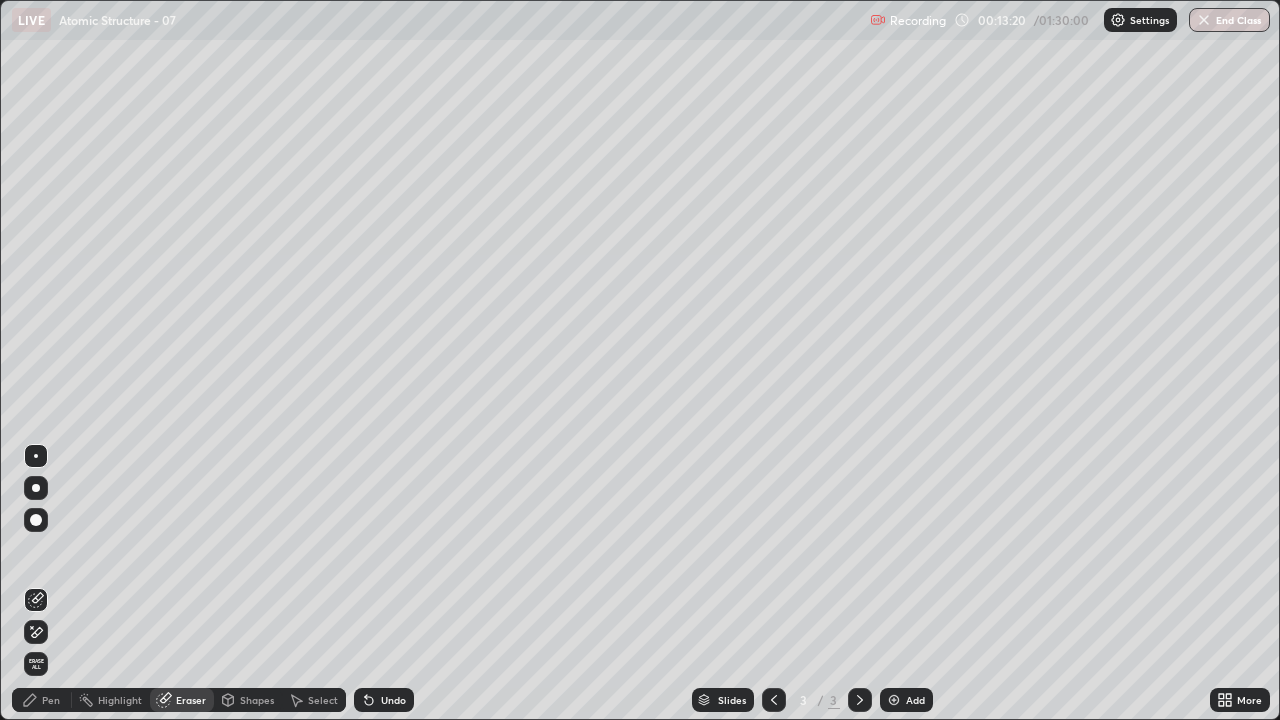 click on "Pen" at bounding box center (51, 700) 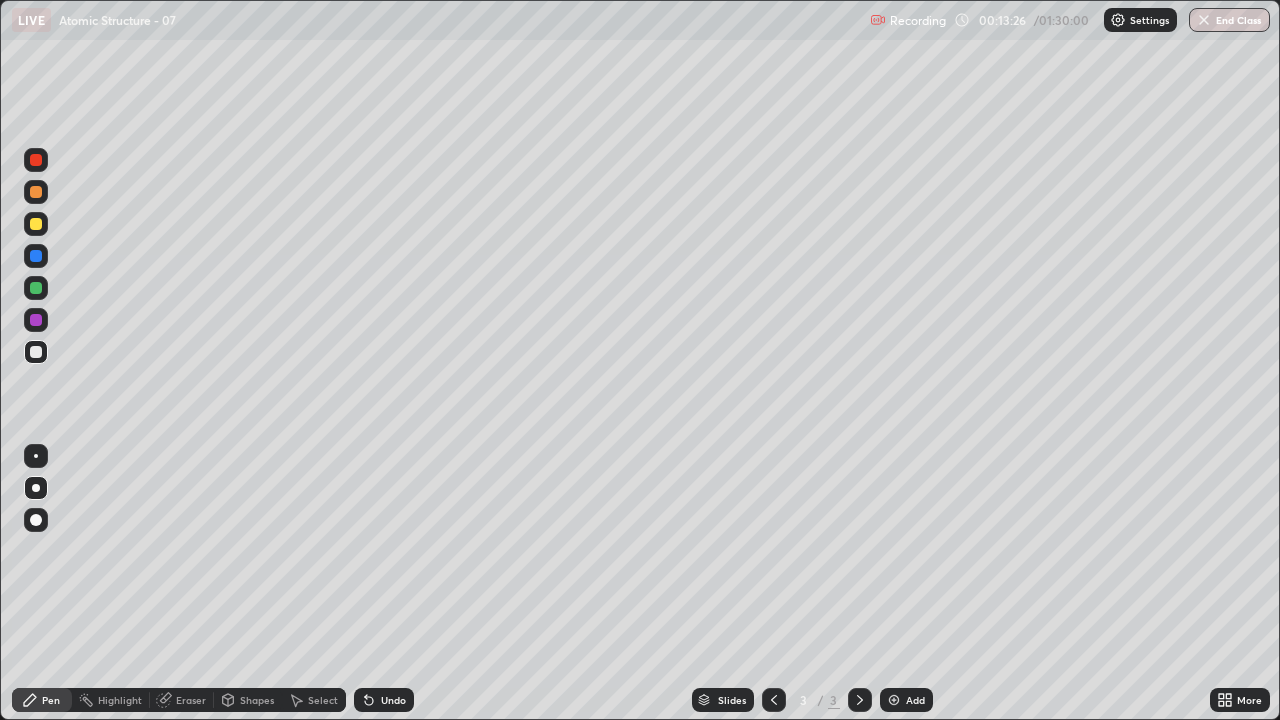 click at bounding box center (36, 320) 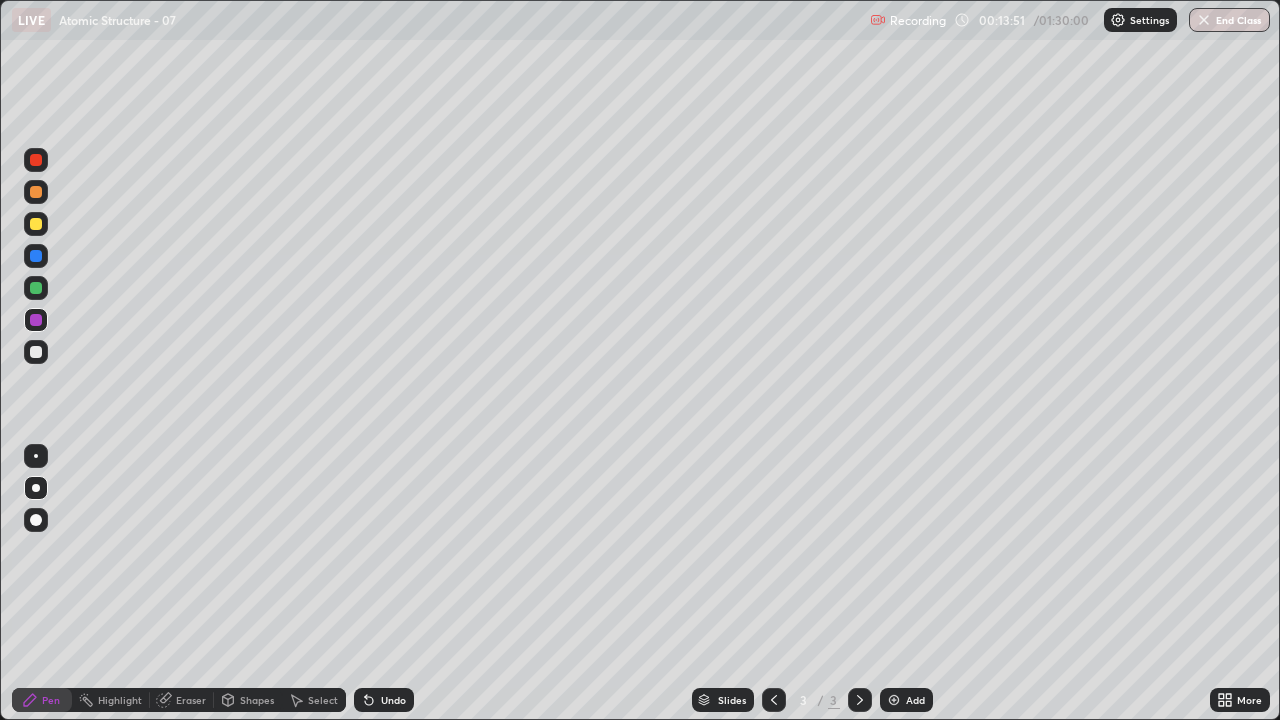 click at bounding box center (894, 700) 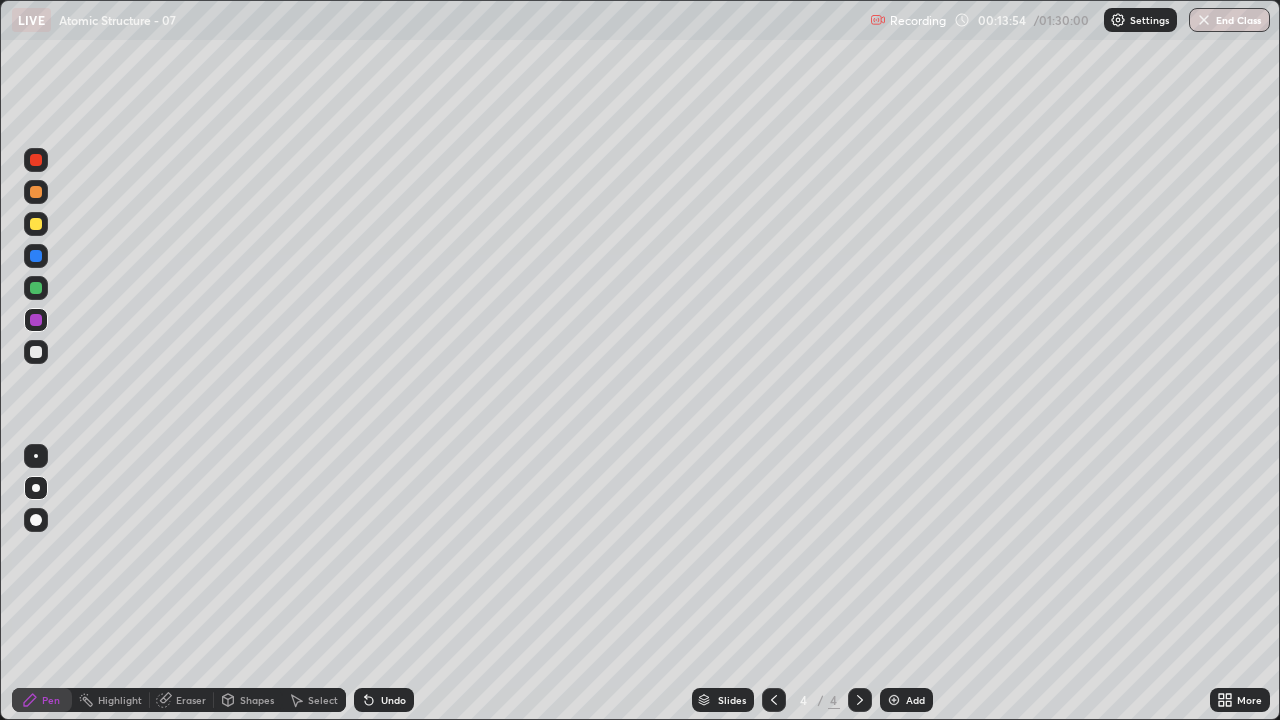 click at bounding box center [36, 192] 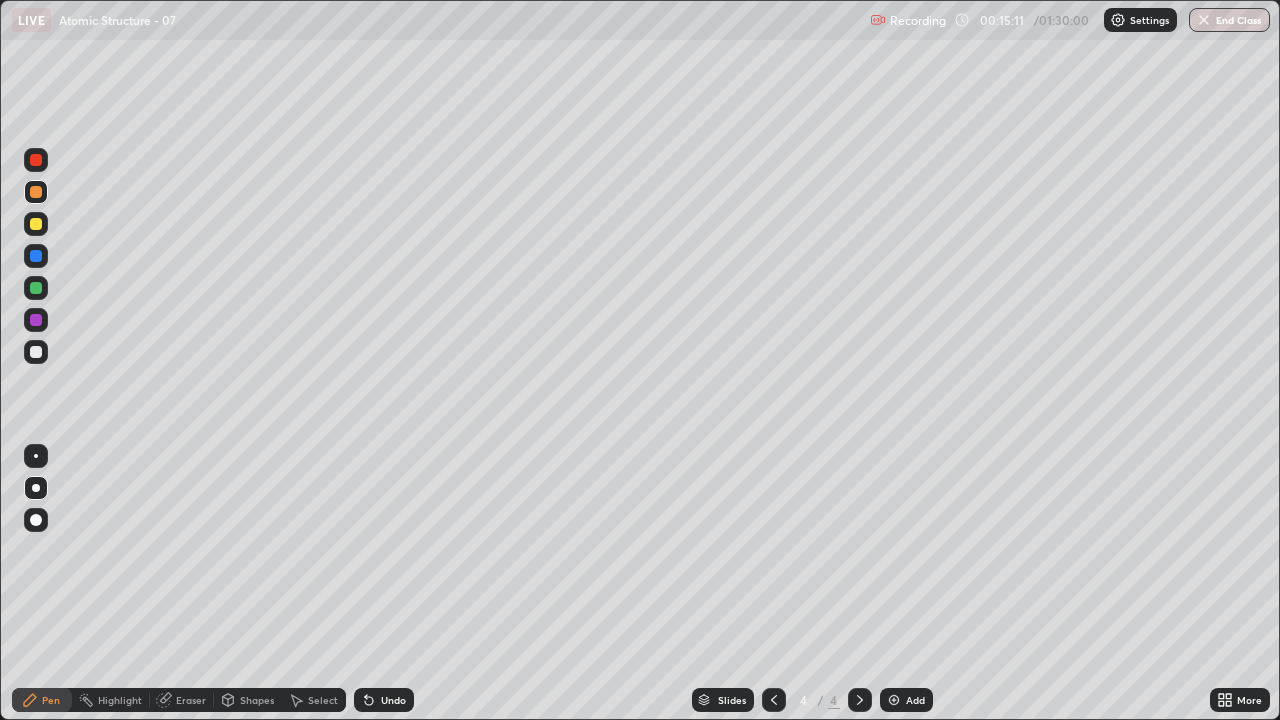 click at bounding box center [36, 352] 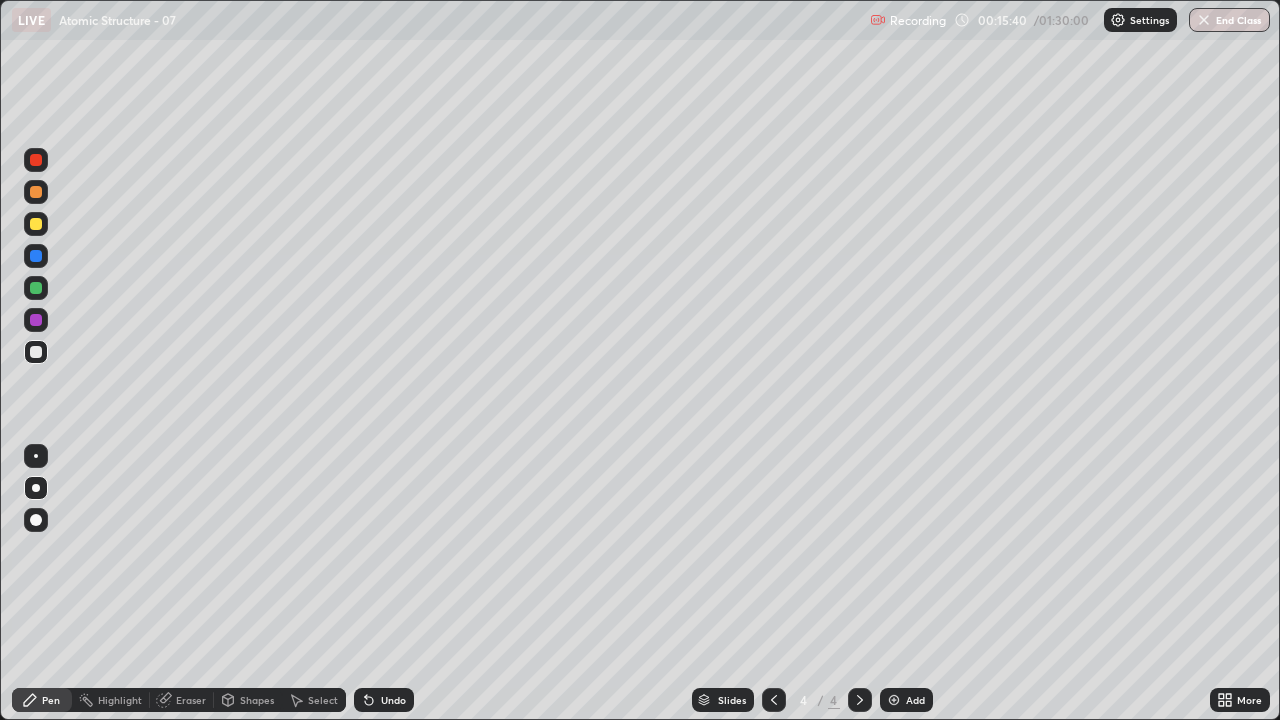 click at bounding box center [36, 288] 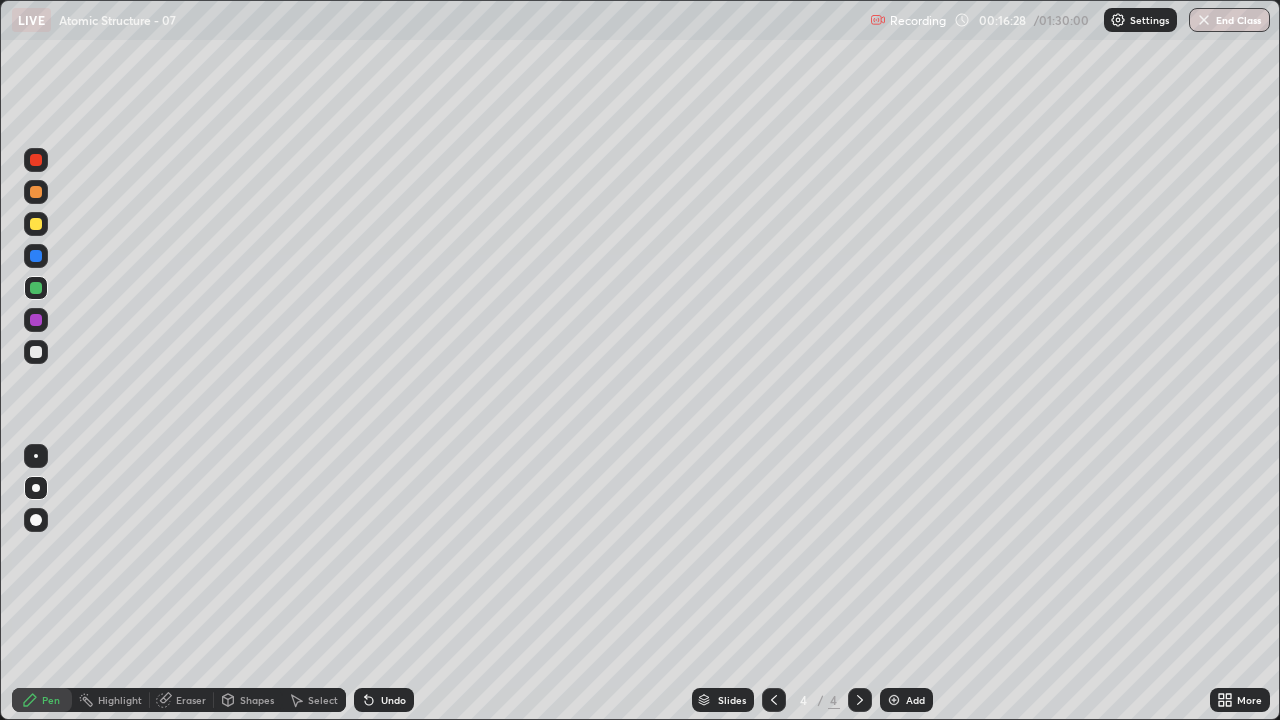 click at bounding box center (36, 352) 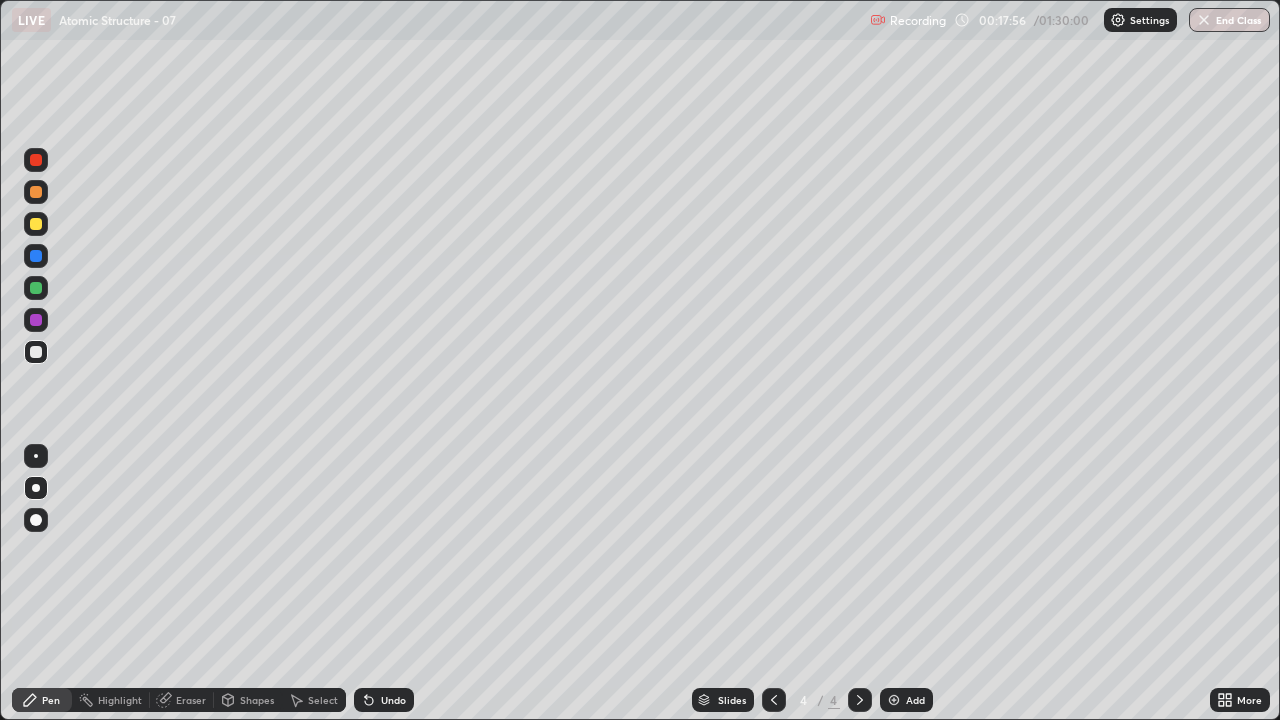 click on "Add" at bounding box center (915, 700) 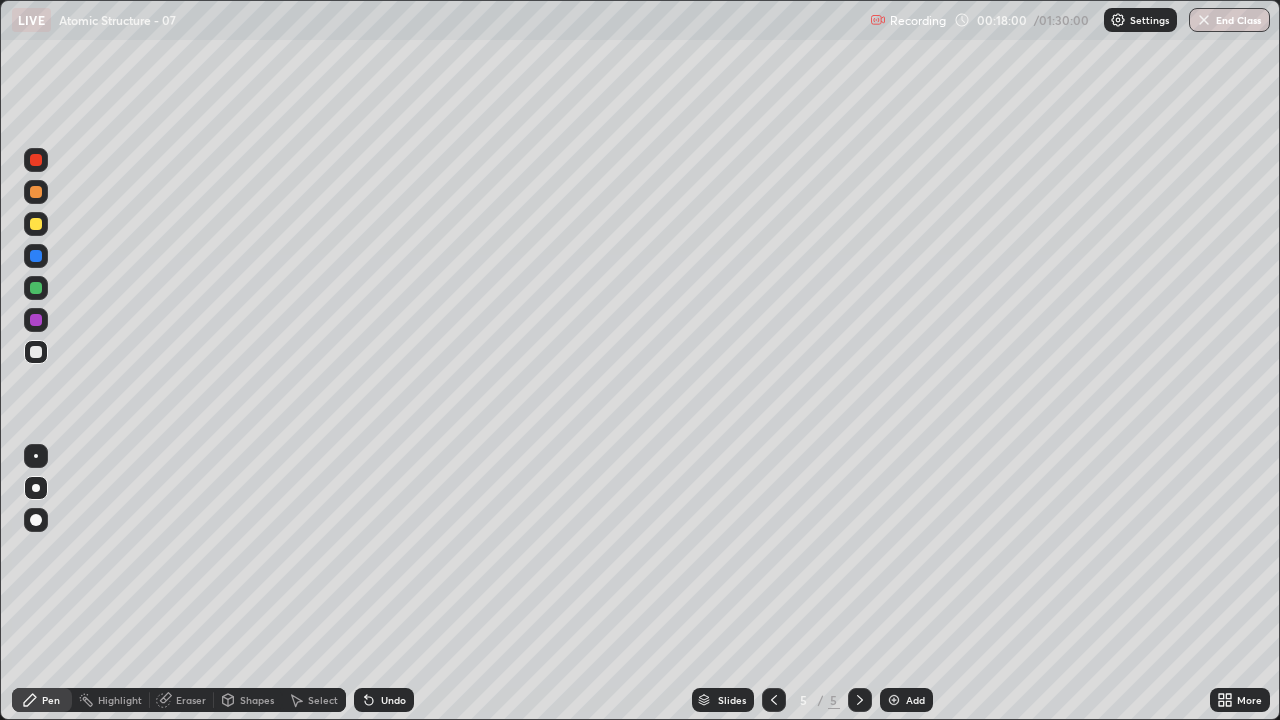 click at bounding box center (36, 192) 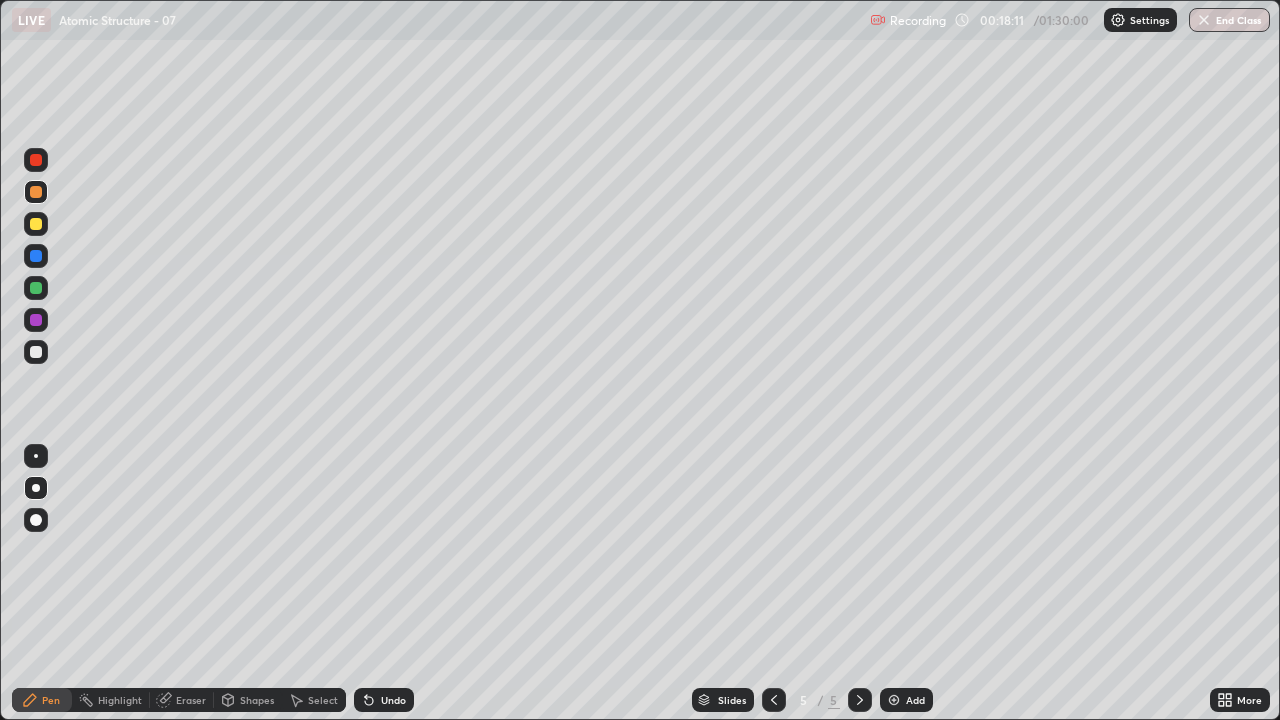 click 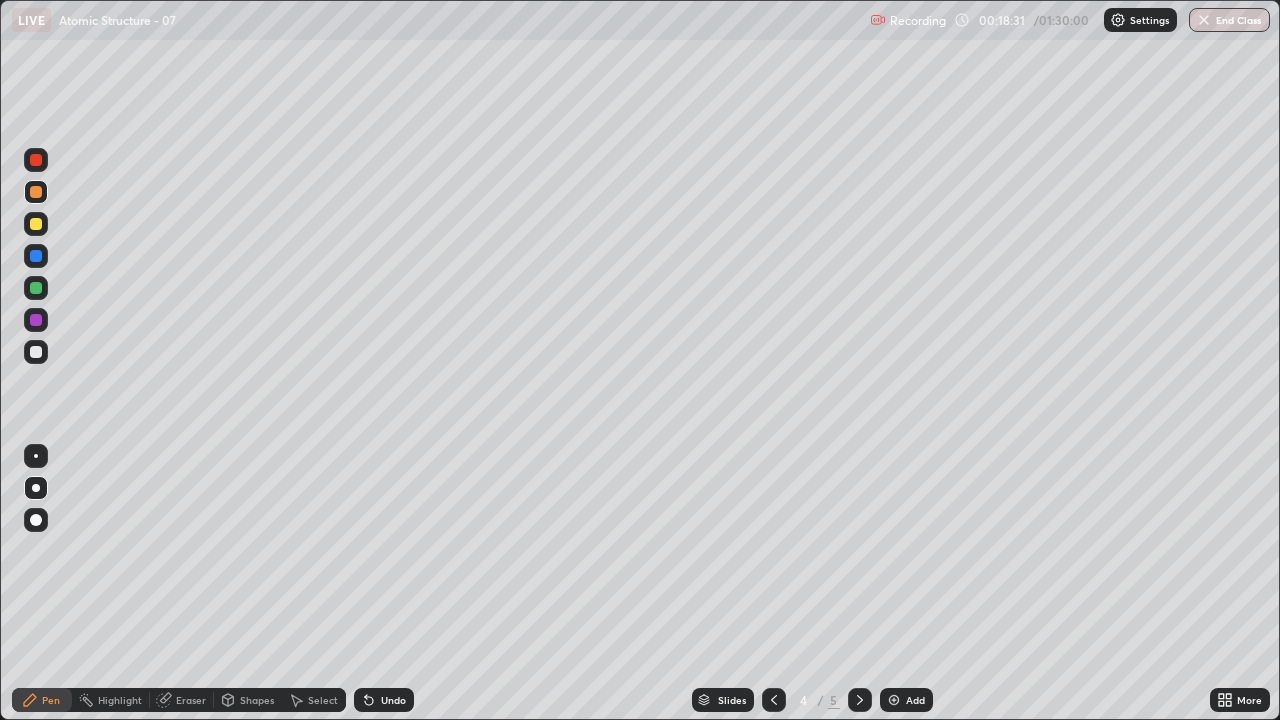 click 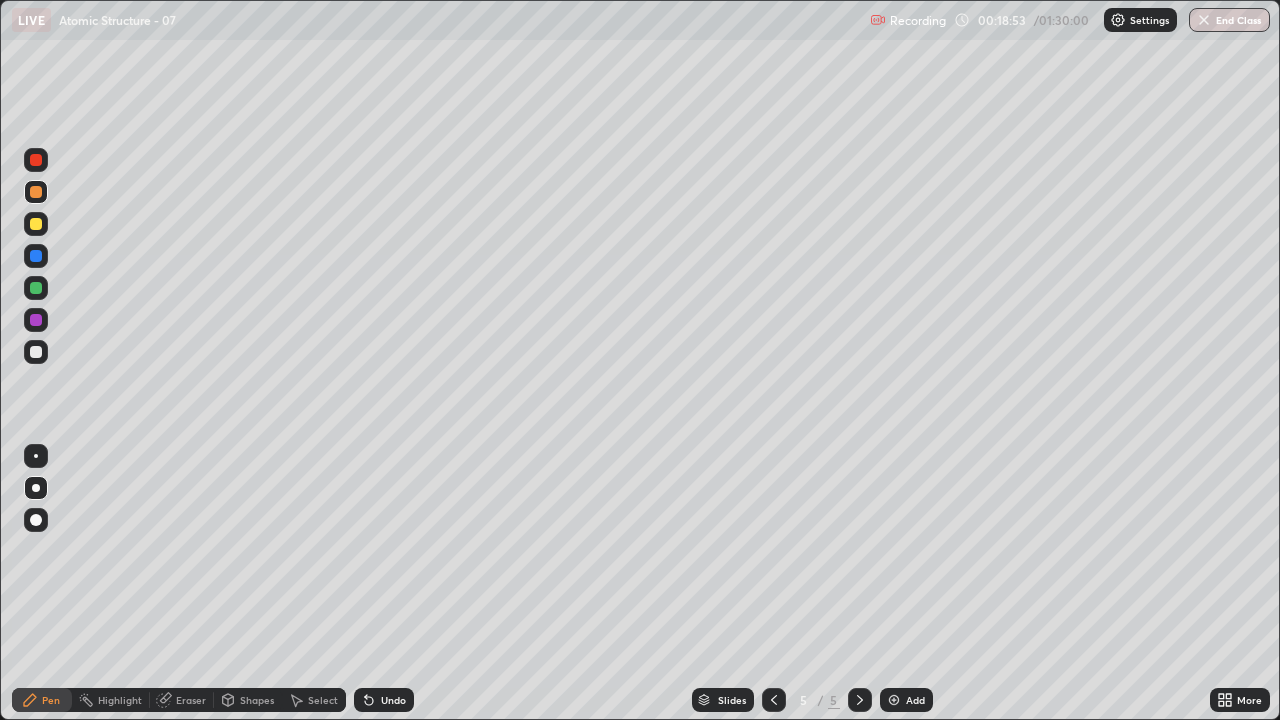 click on "Eraser" at bounding box center (191, 700) 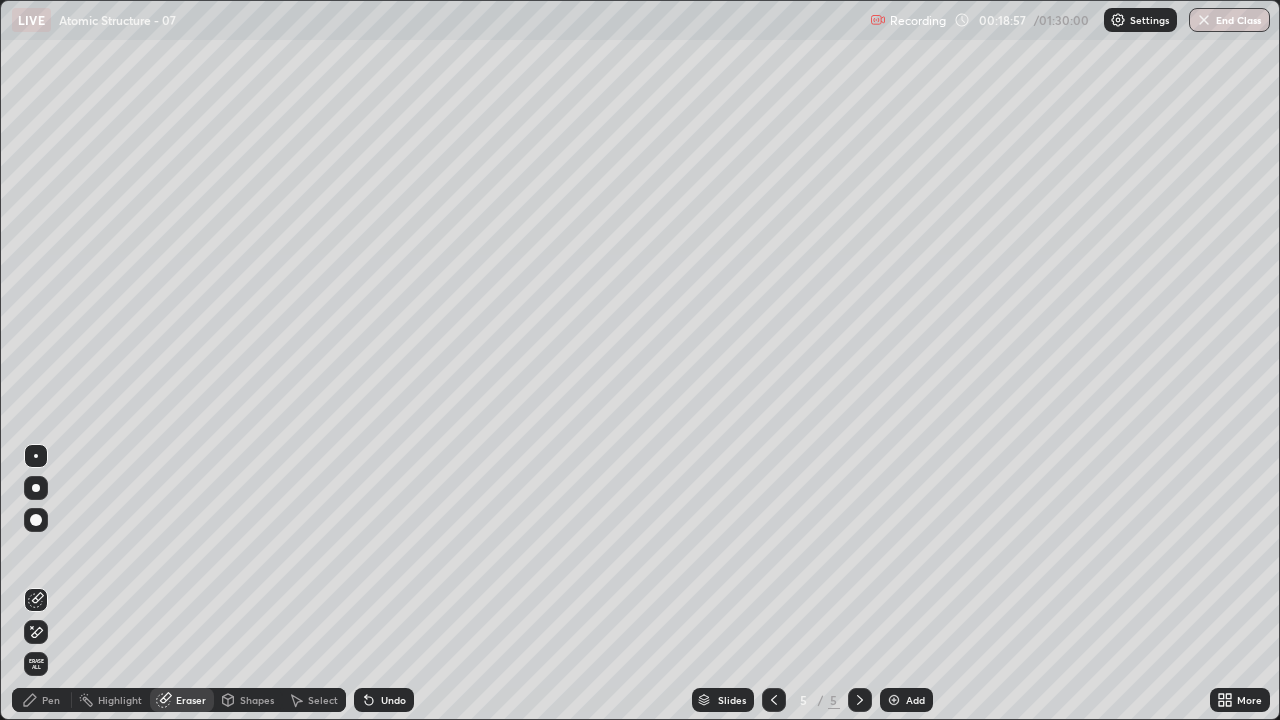 click 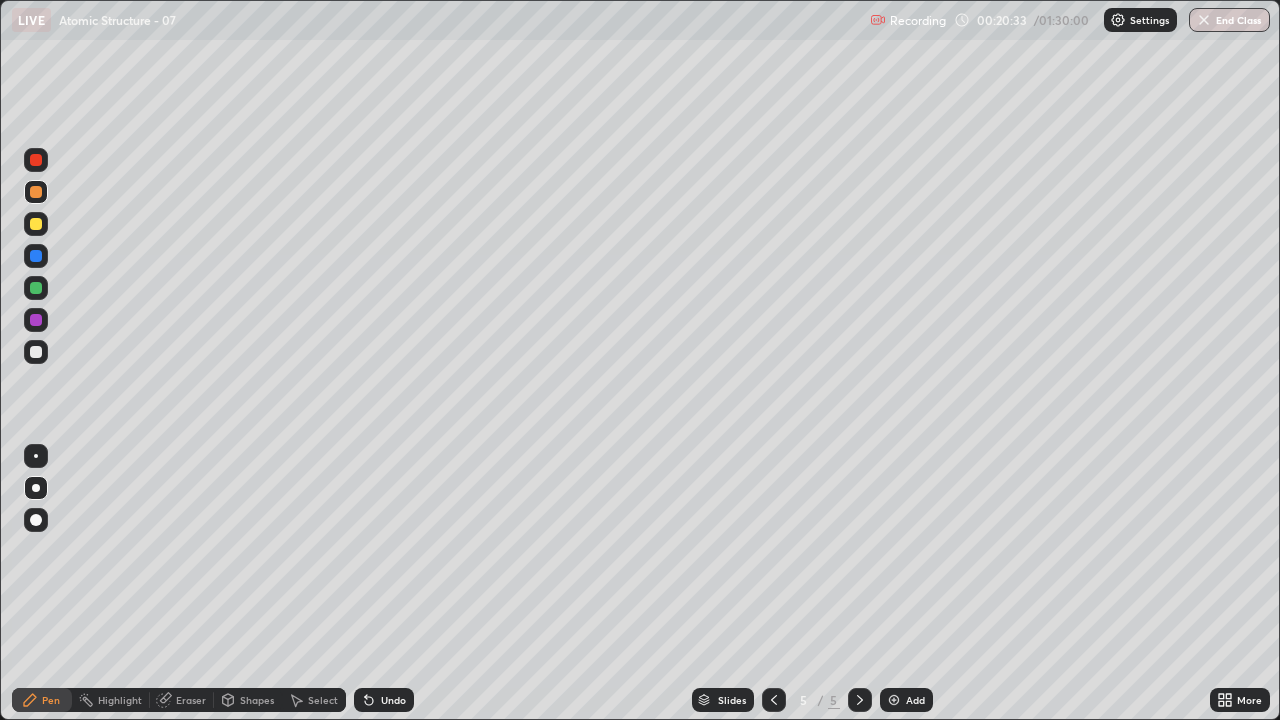 click at bounding box center (36, 352) 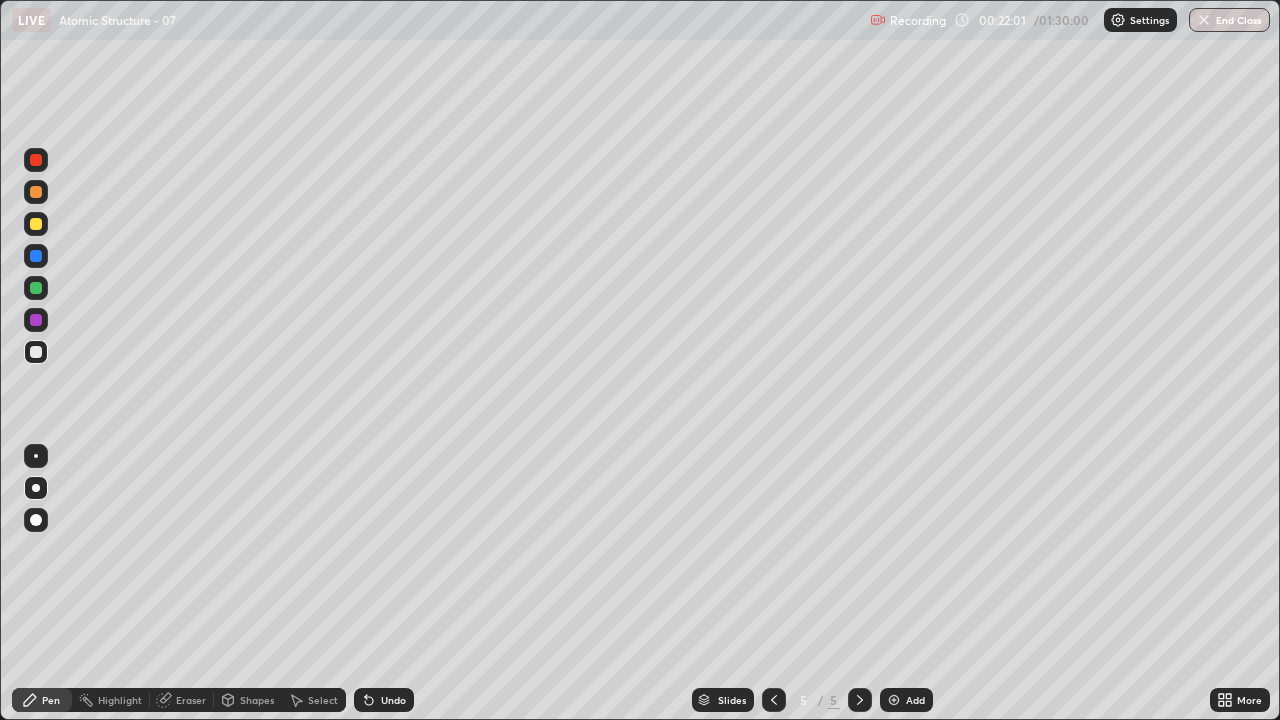 click on "Undo" at bounding box center (393, 700) 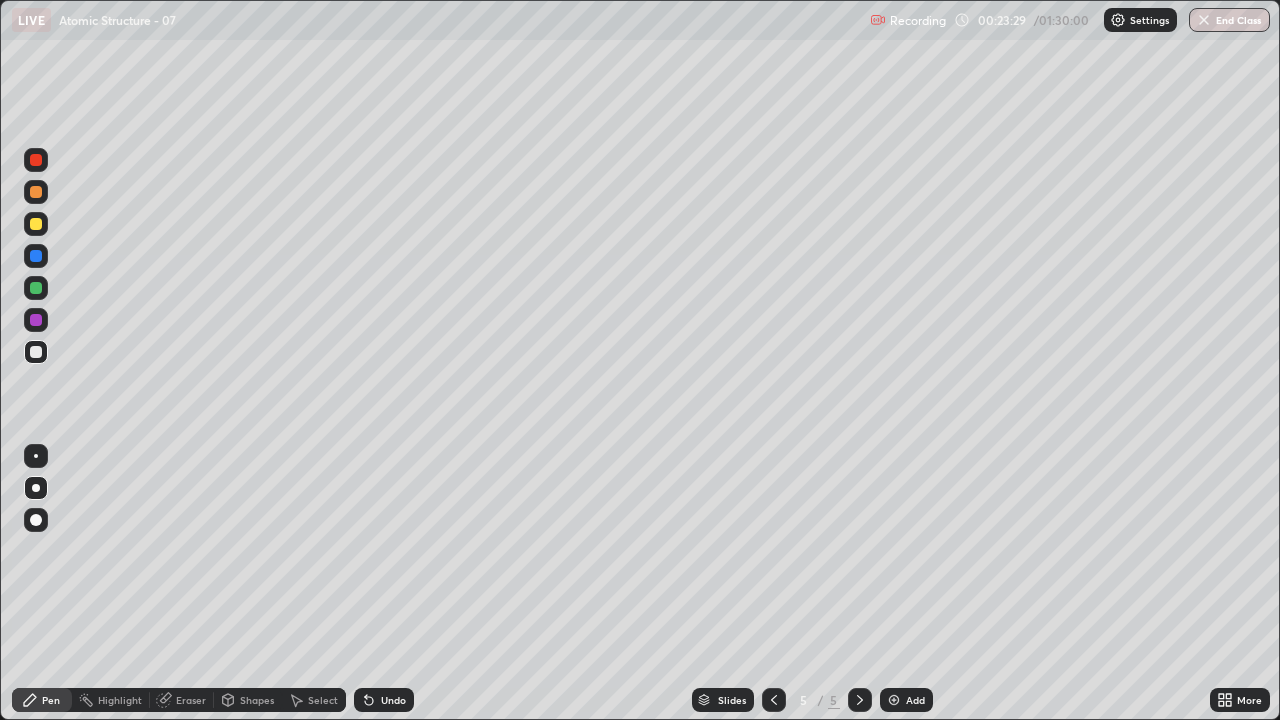 click on "Undo" at bounding box center [393, 700] 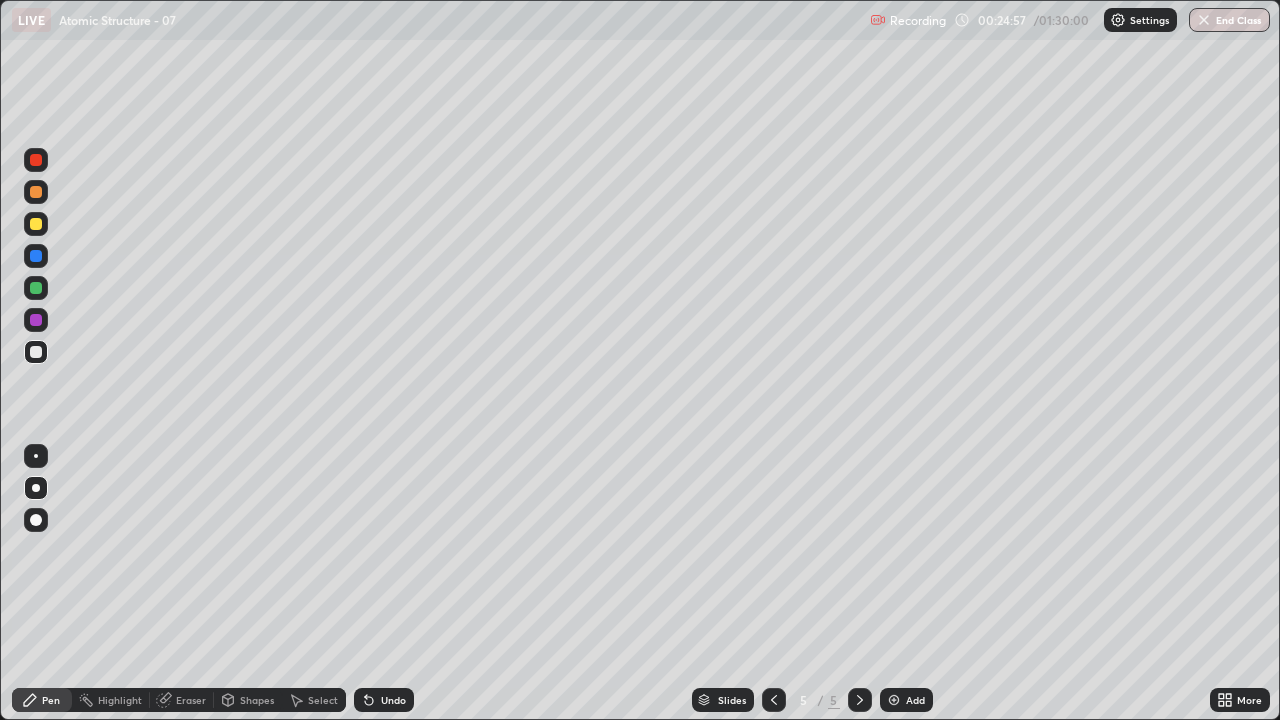 click 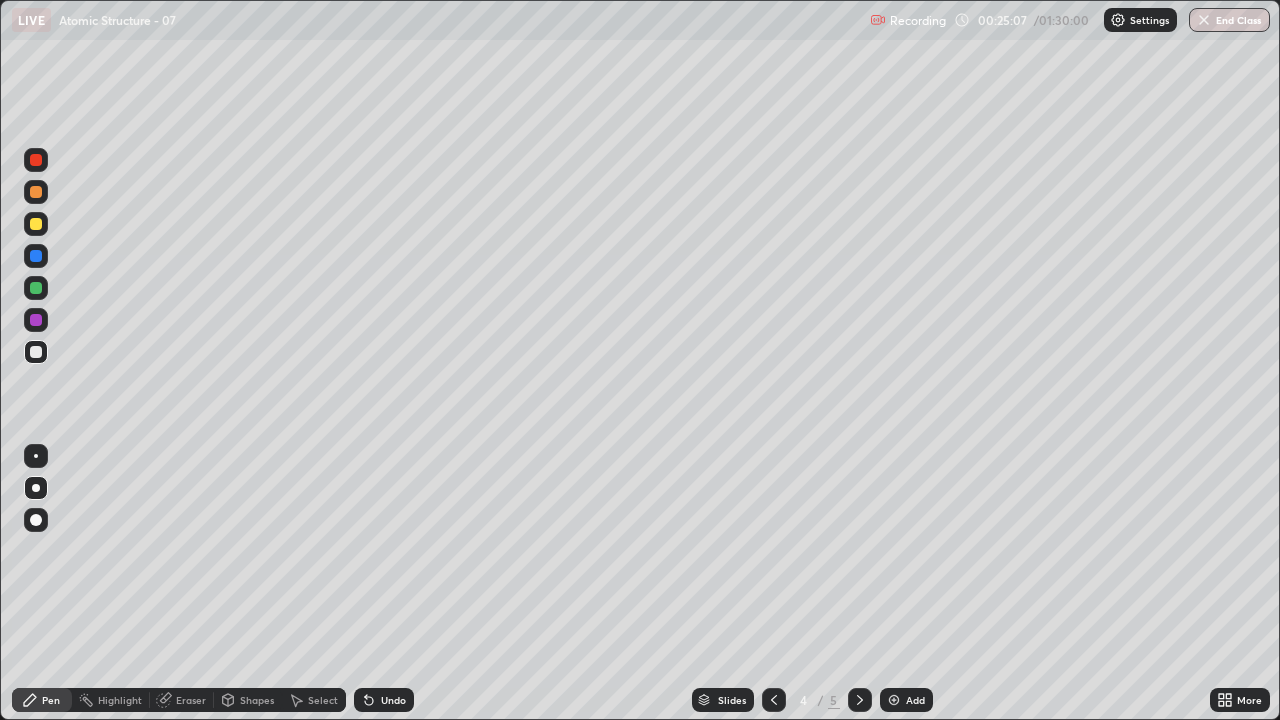 click on "Add" at bounding box center [906, 700] 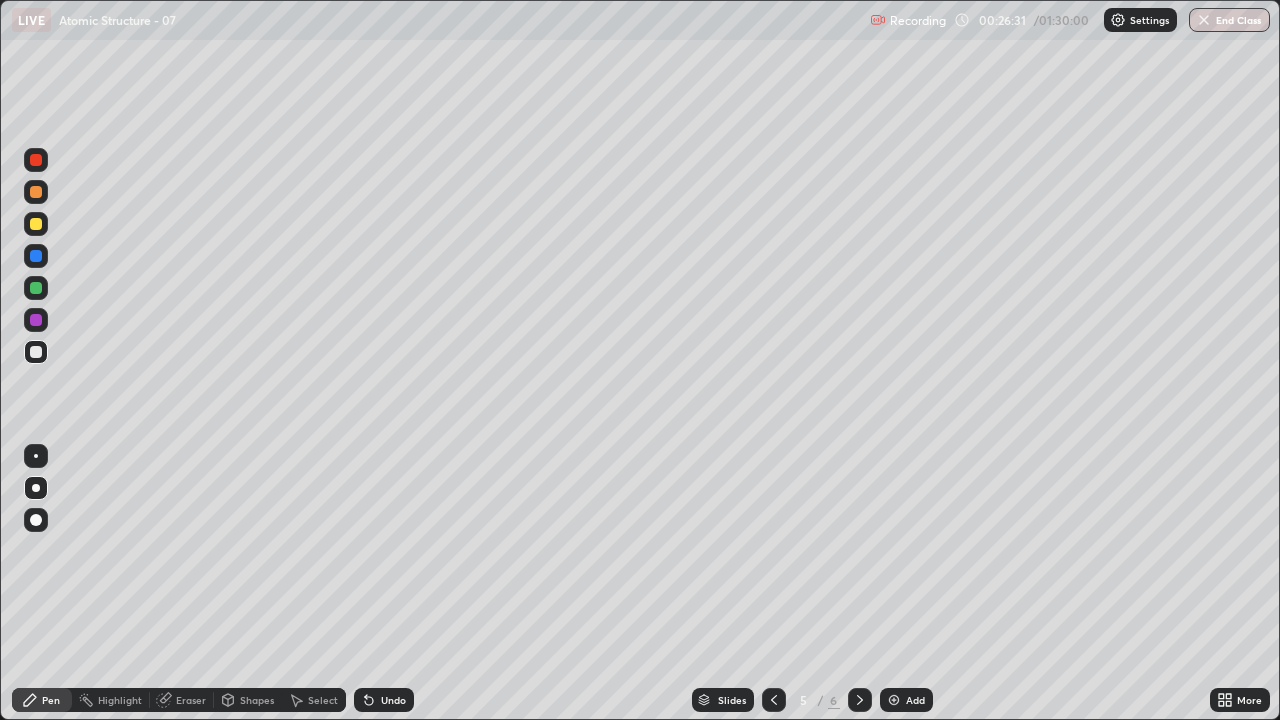 click 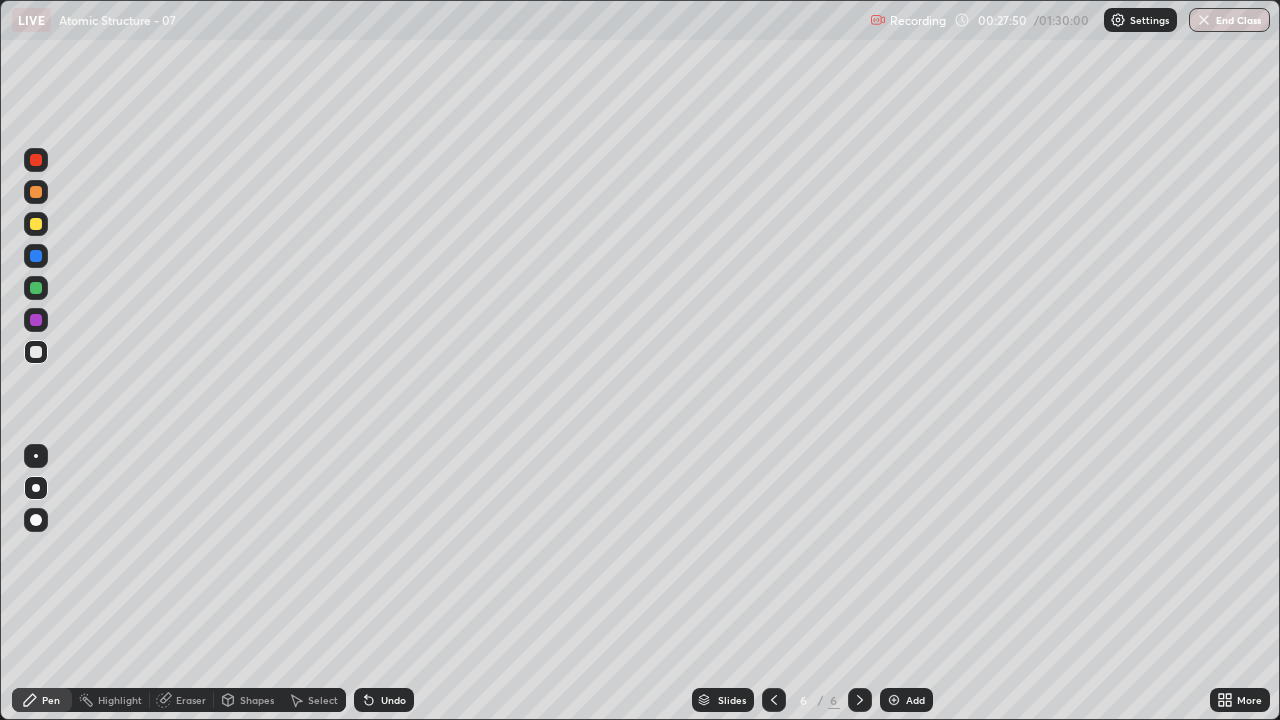 click on "Add" at bounding box center (915, 700) 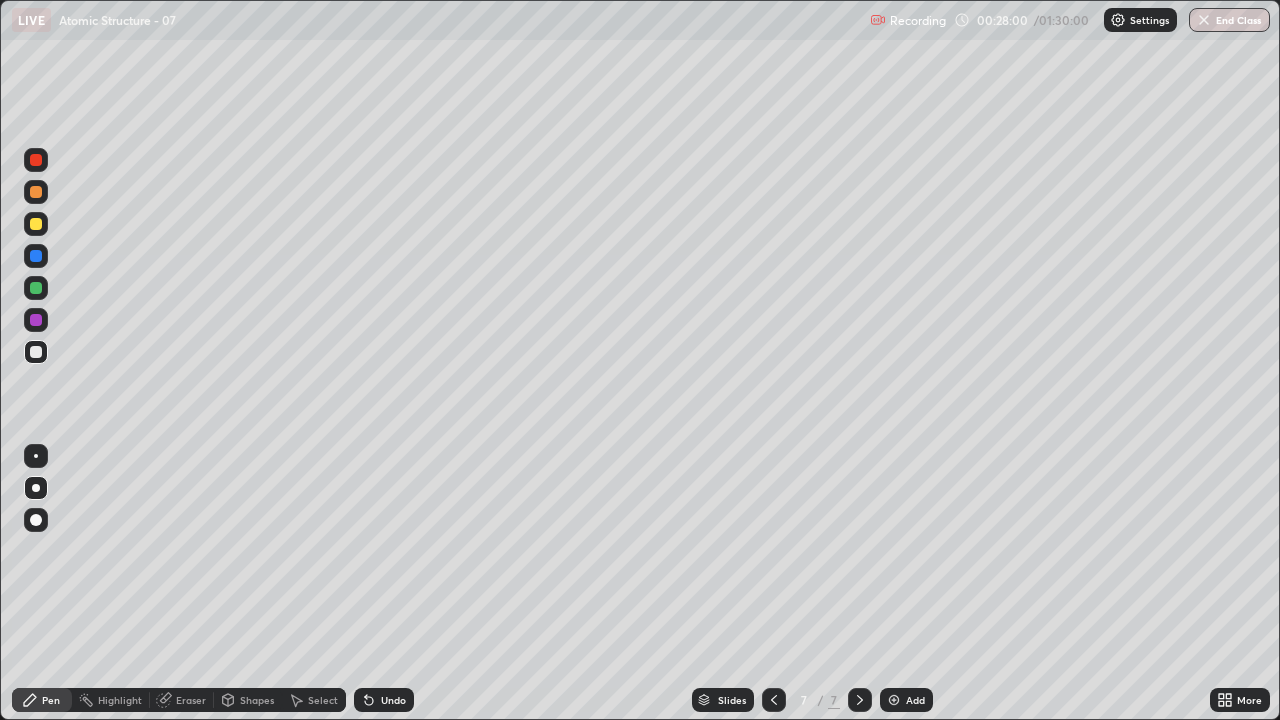 click at bounding box center [36, 224] 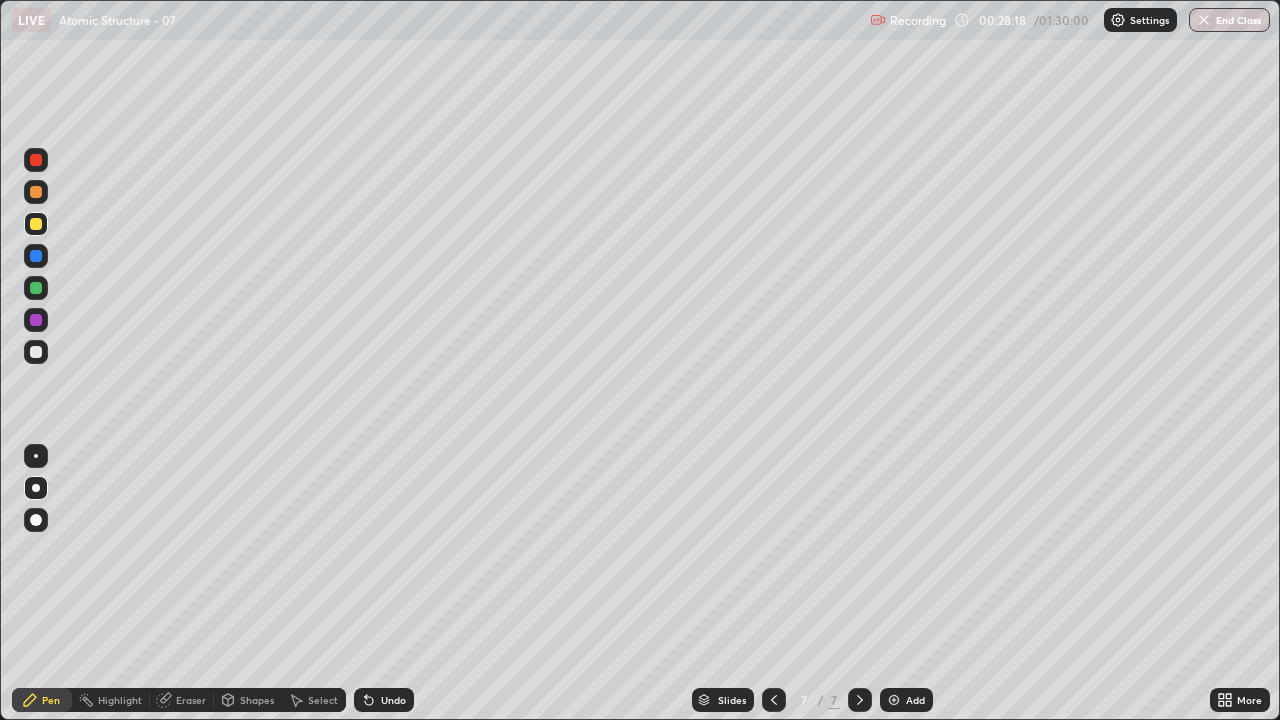 click at bounding box center [36, 352] 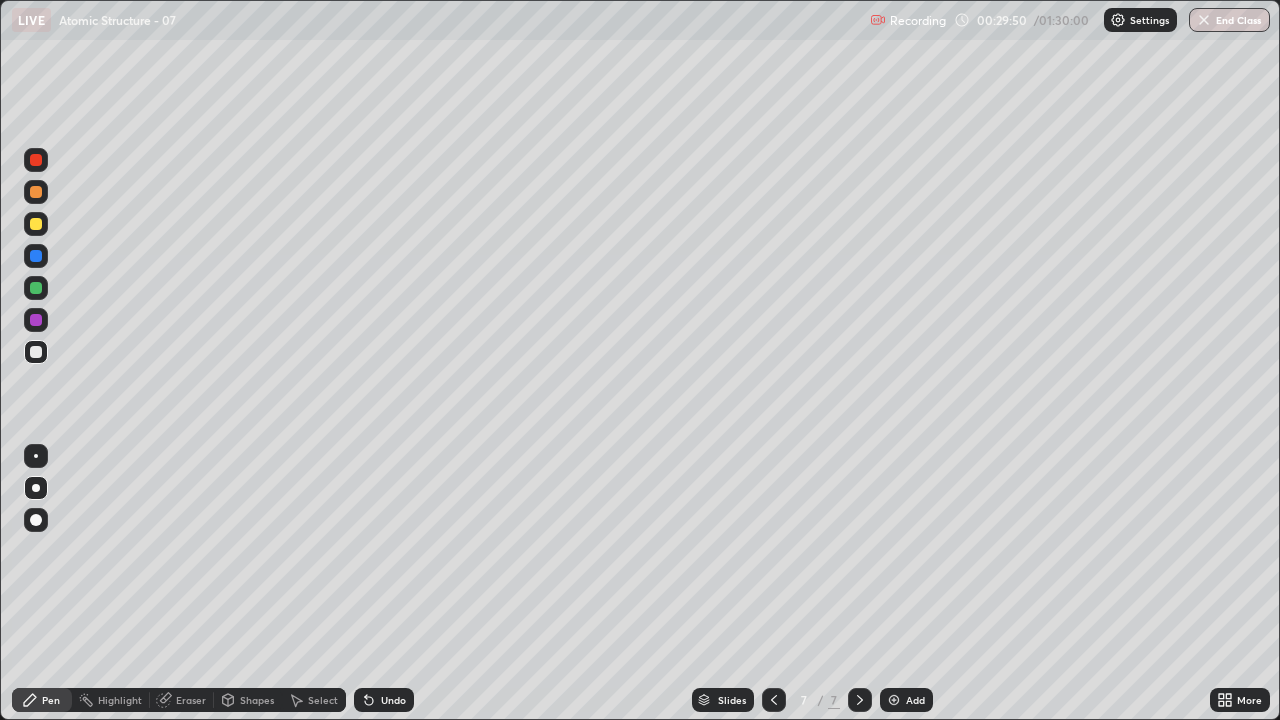 click 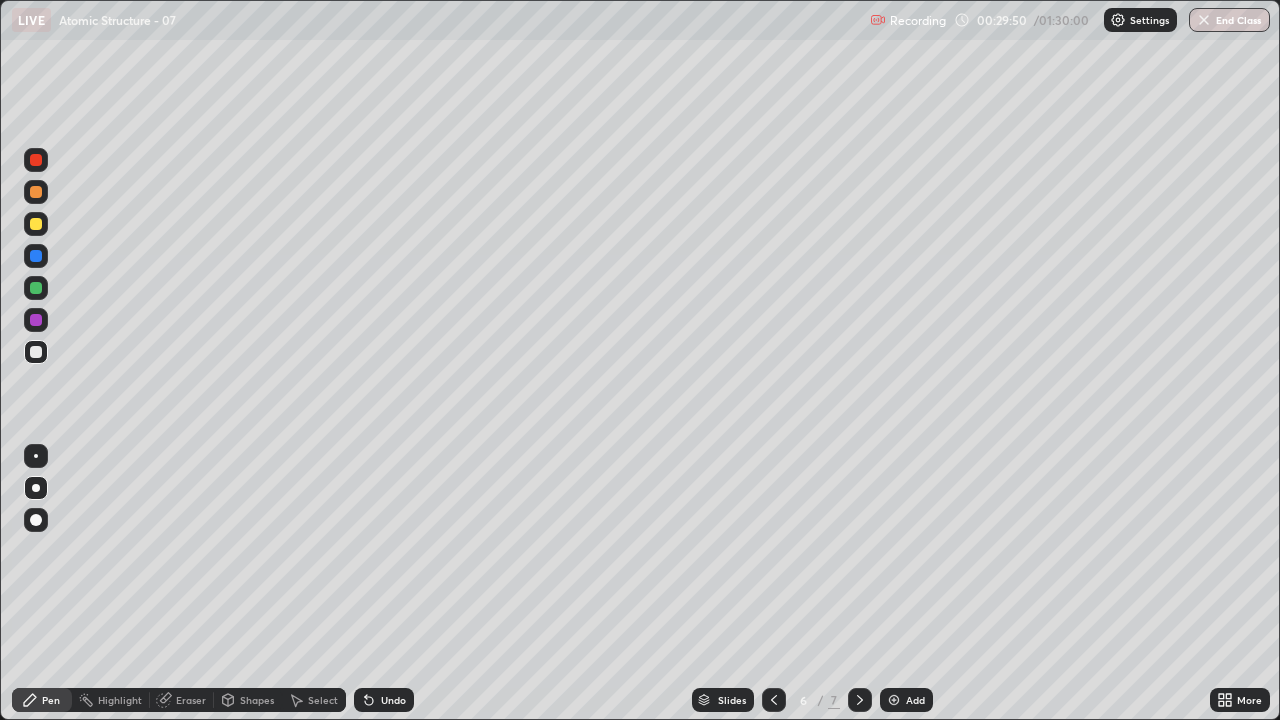 click 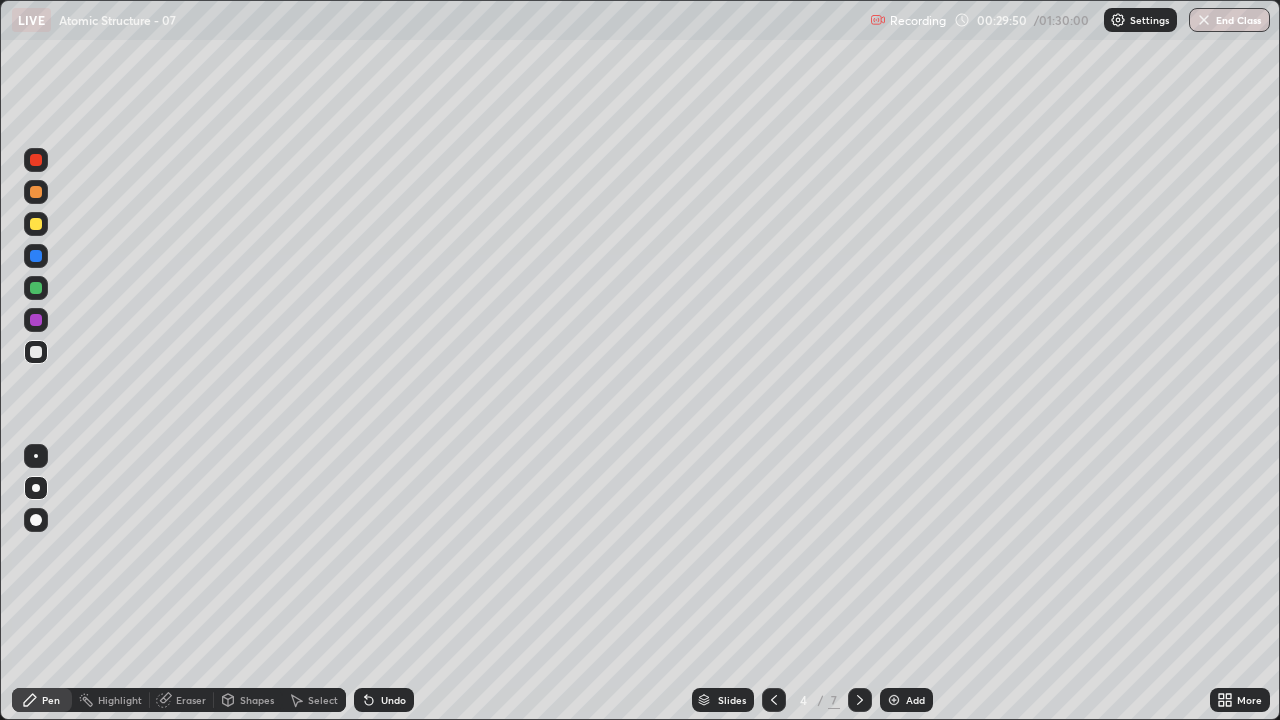 click 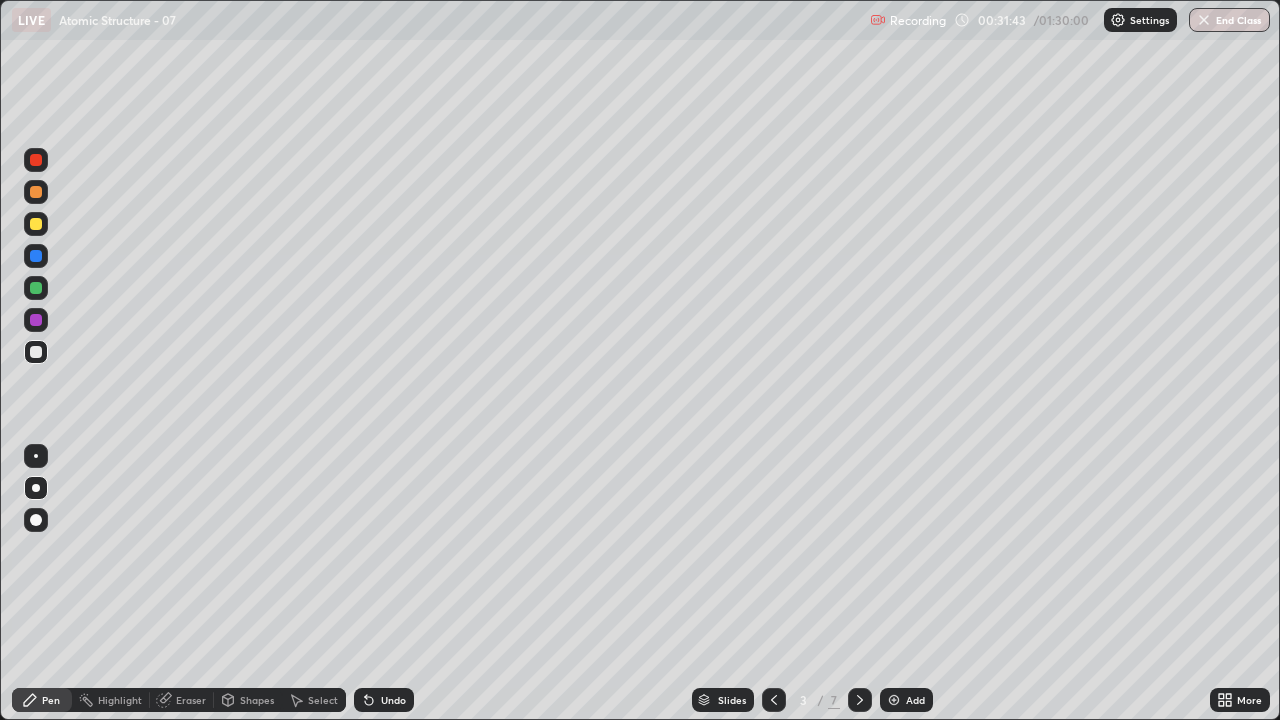 click 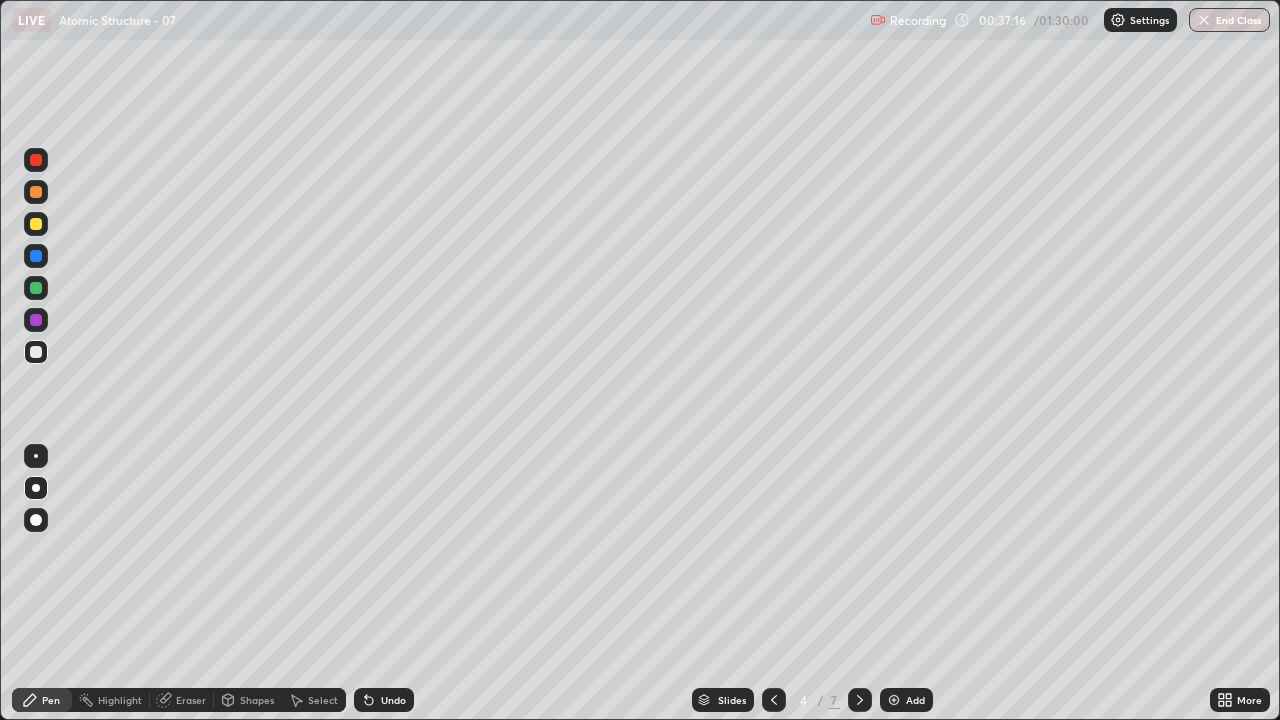 click at bounding box center (860, 700) 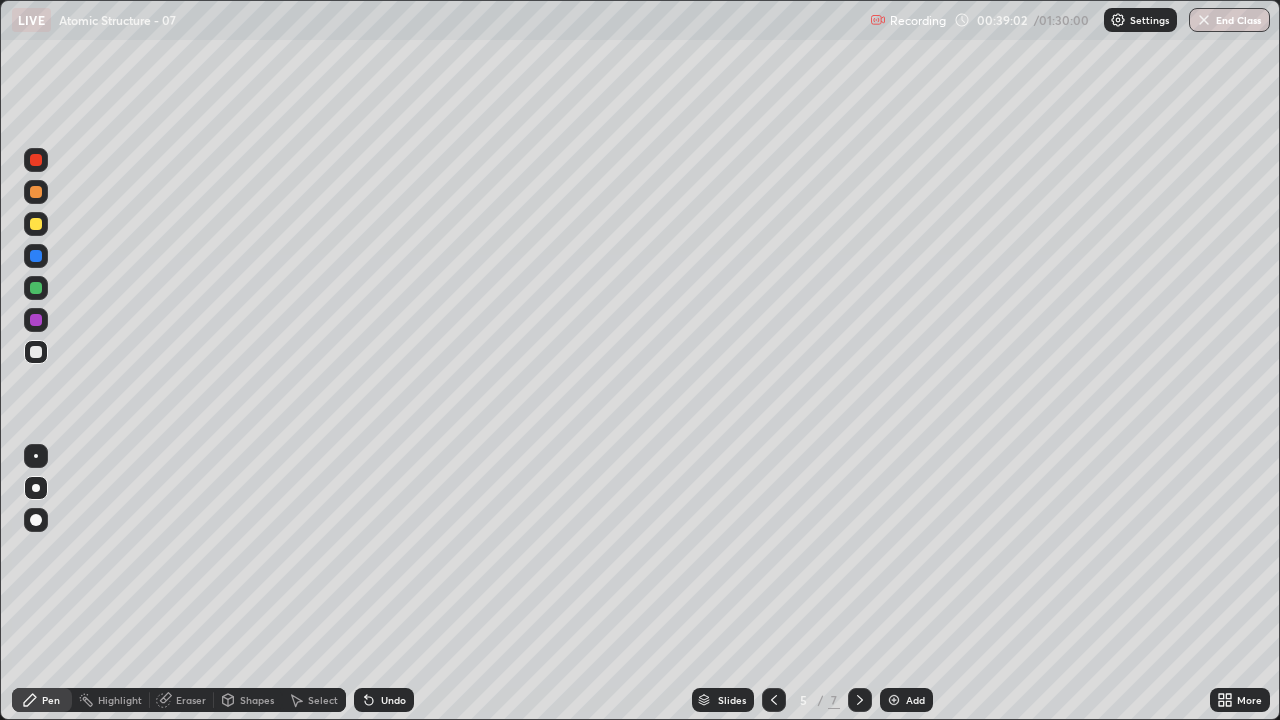 click 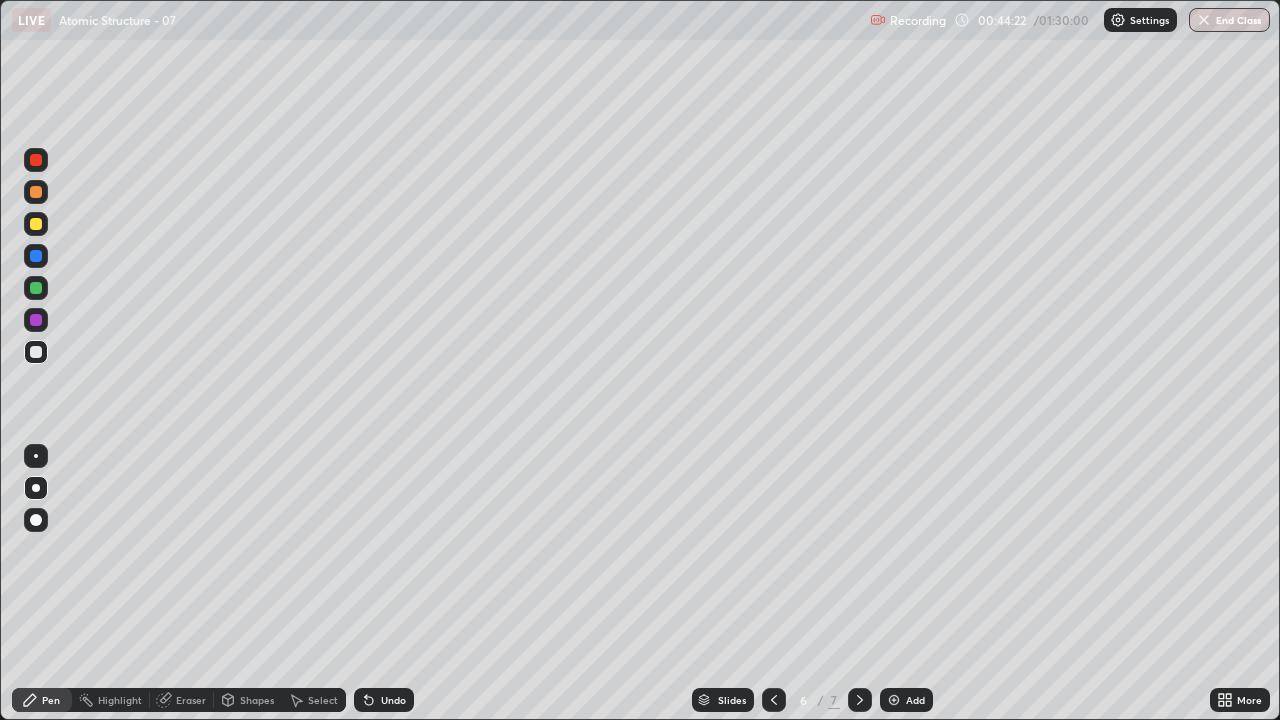 click 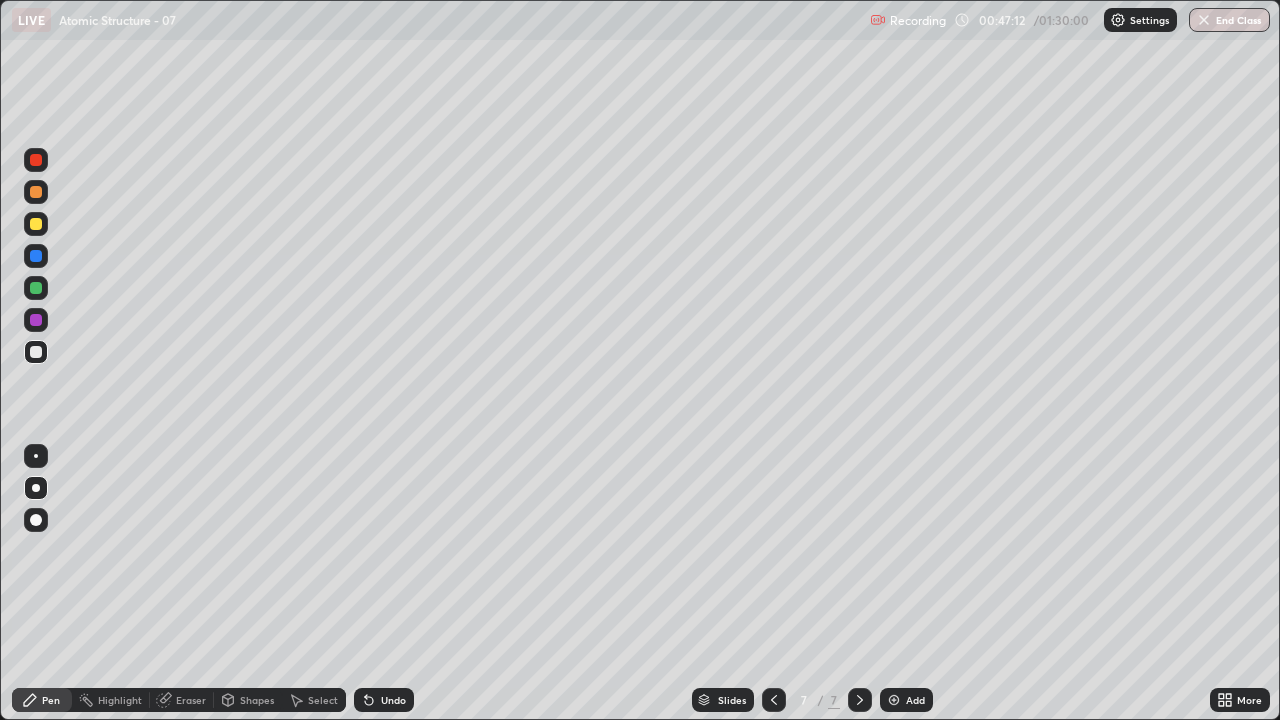 click on "Undo" at bounding box center [393, 700] 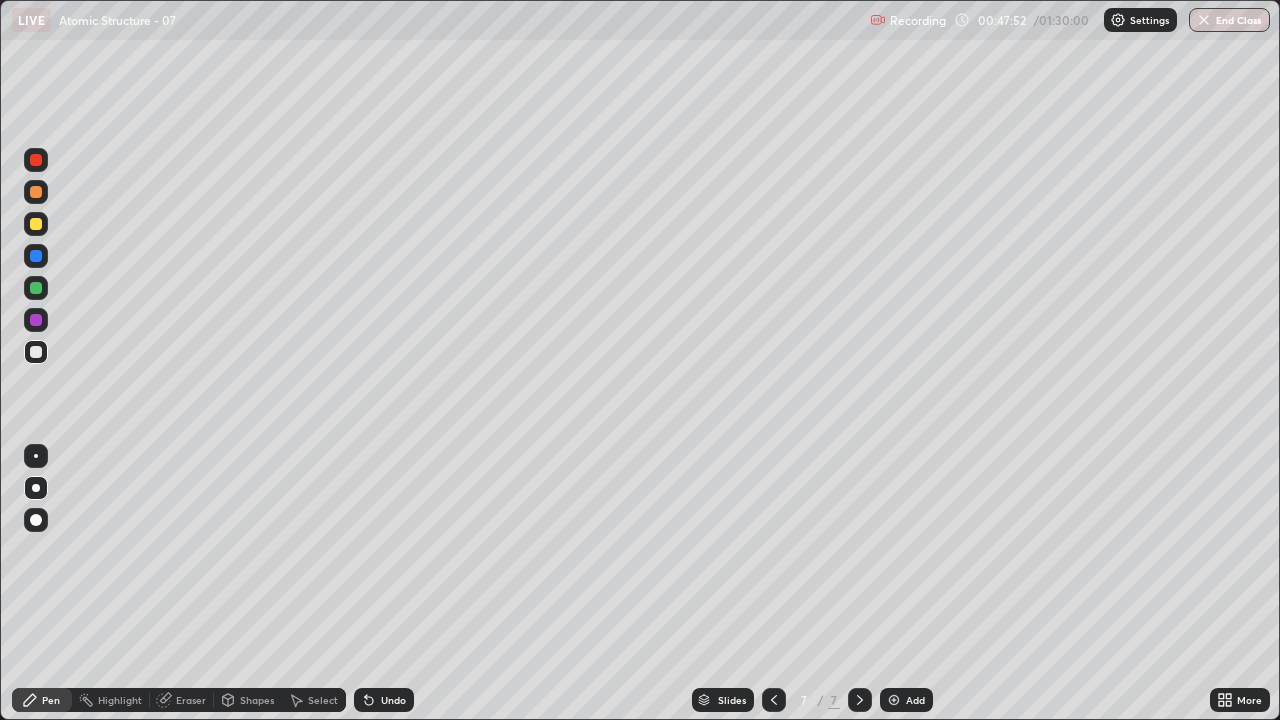 click on "Eraser" at bounding box center [191, 700] 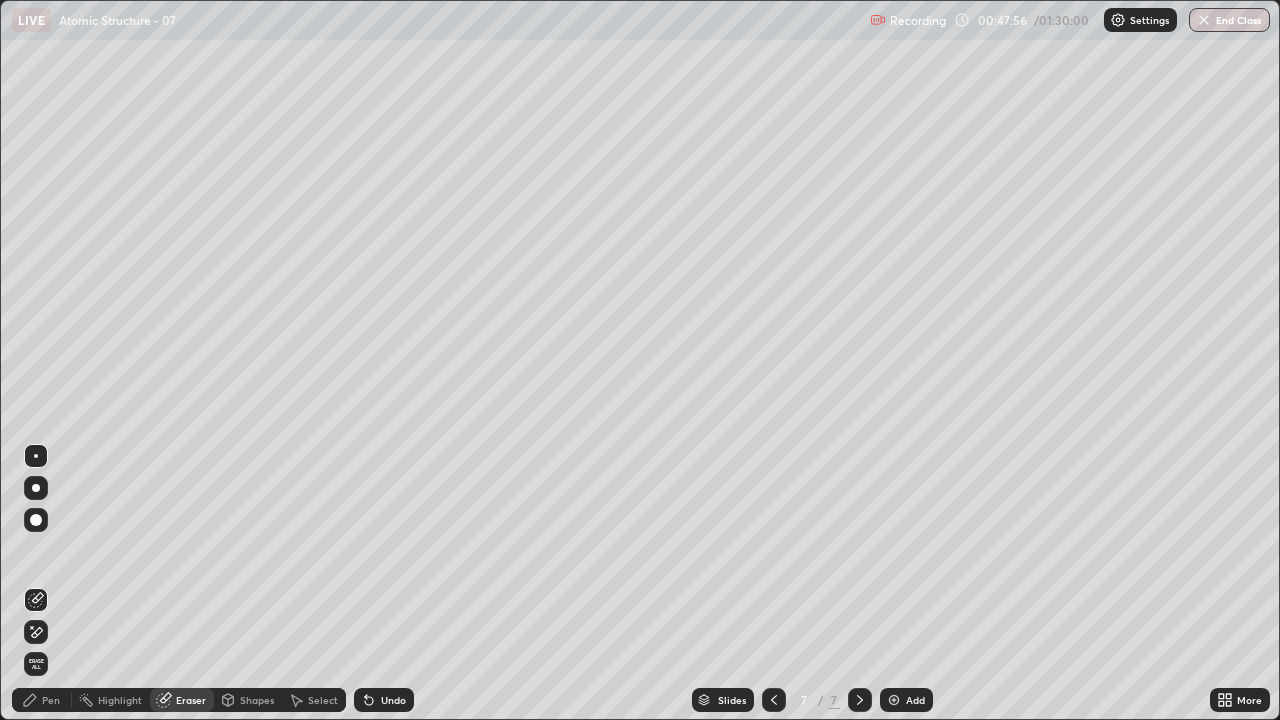 click 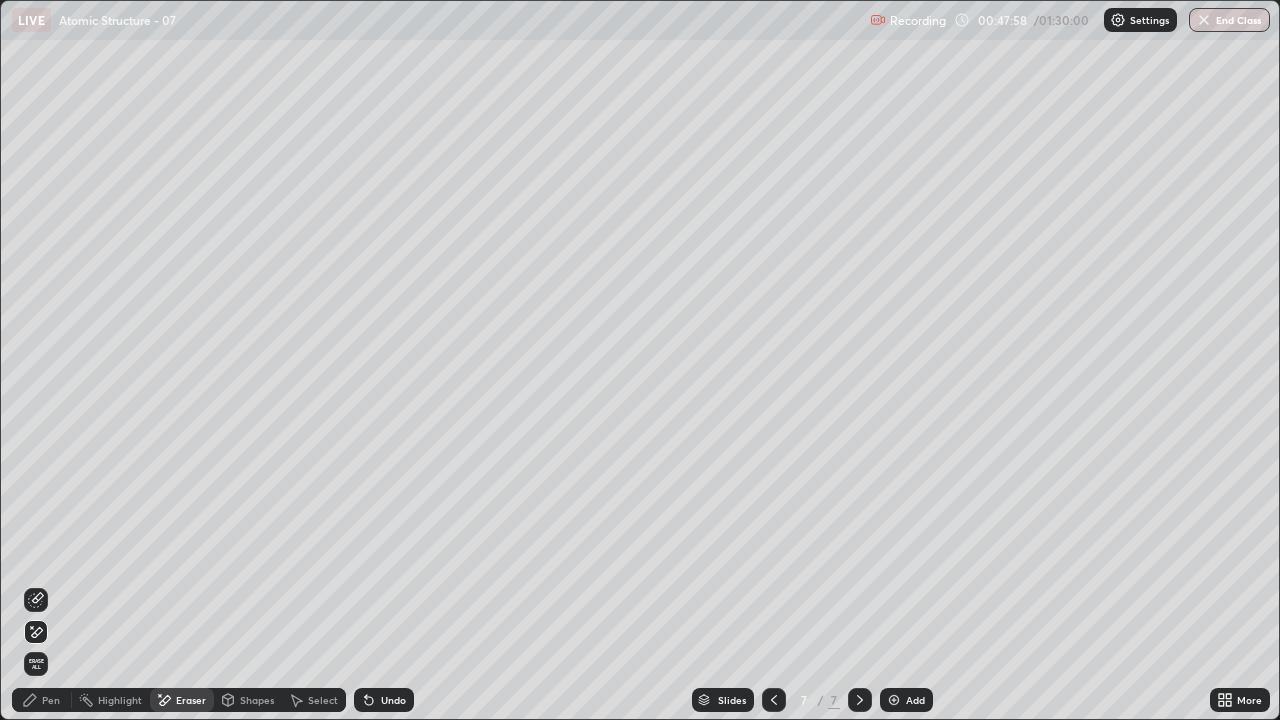click on "Pen" at bounding box center [51, 700] 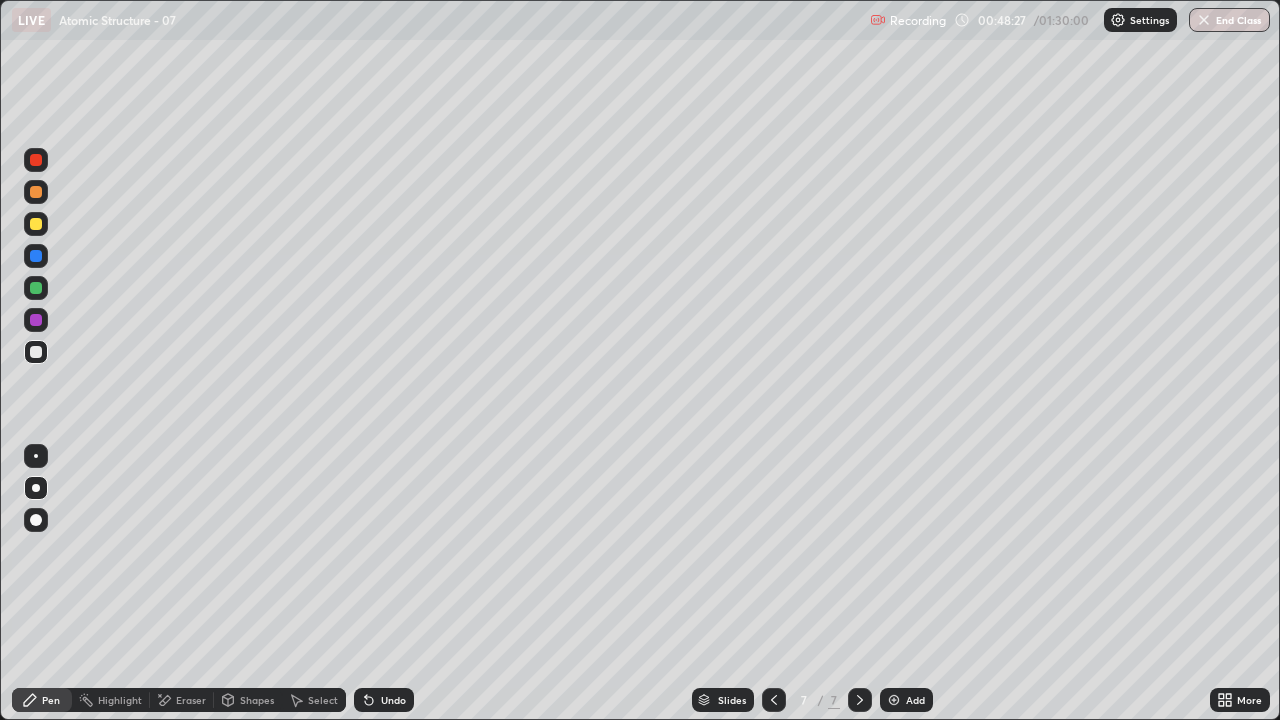 click on "Undo" at bounding box center (393, 700) 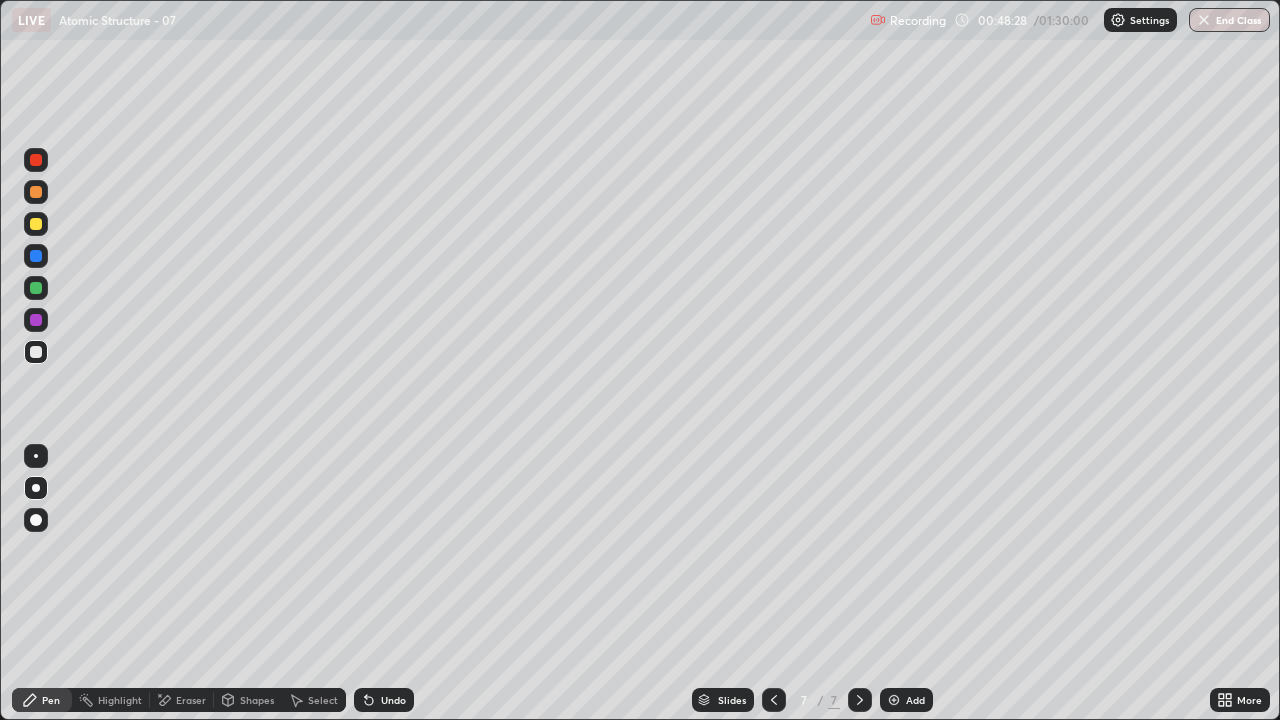 click on "Undo" at bounding box center (384, 700) 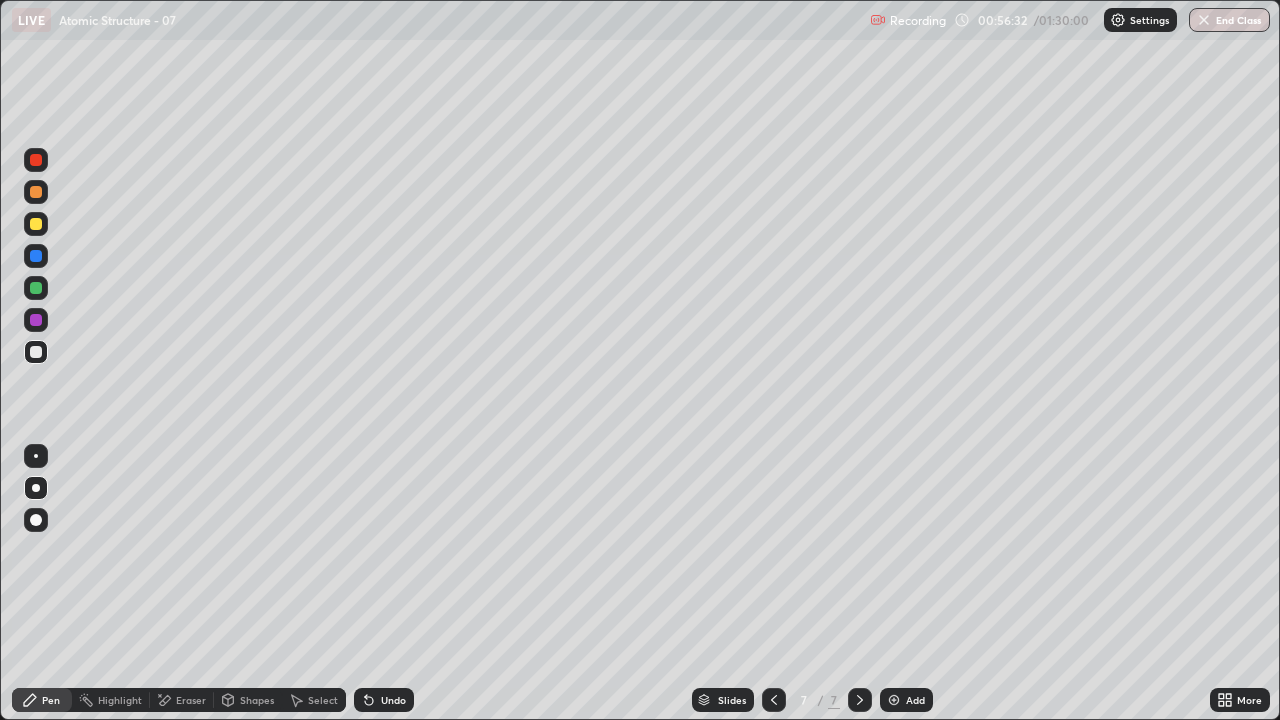 click on "Add" at bounding box center [906, 700] 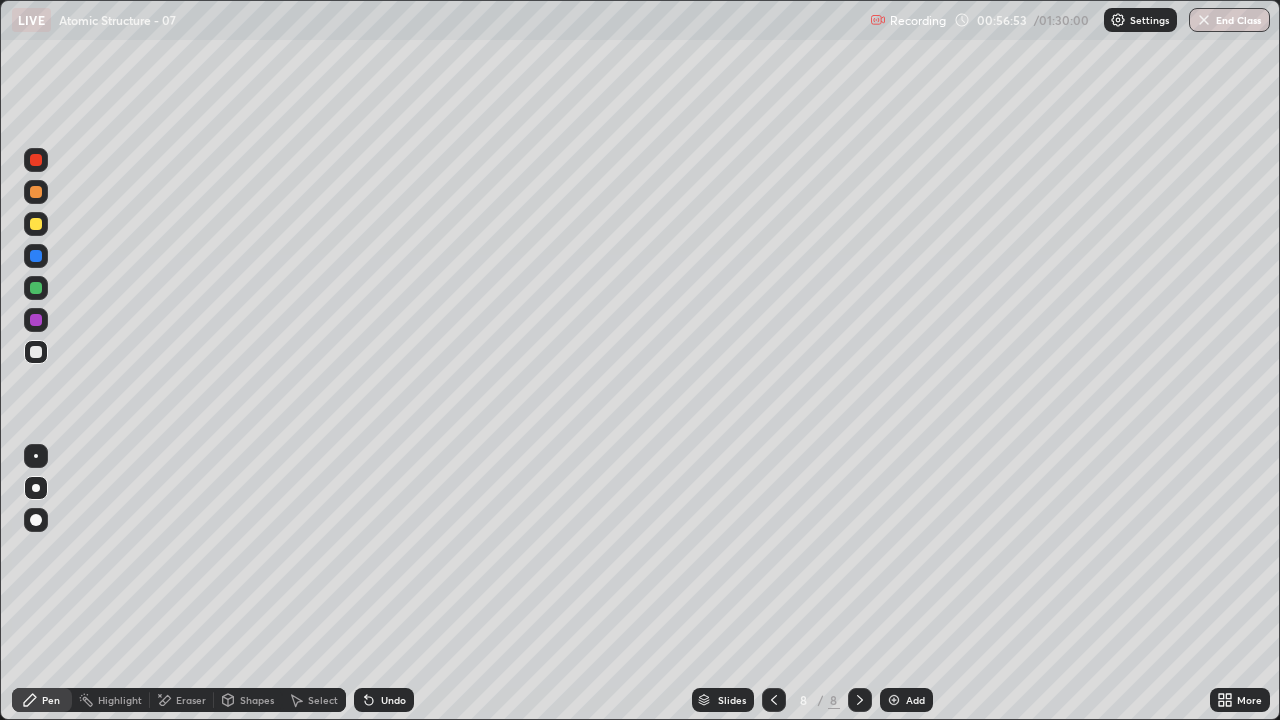 click on "Undo" at bounding box center [393, 700] 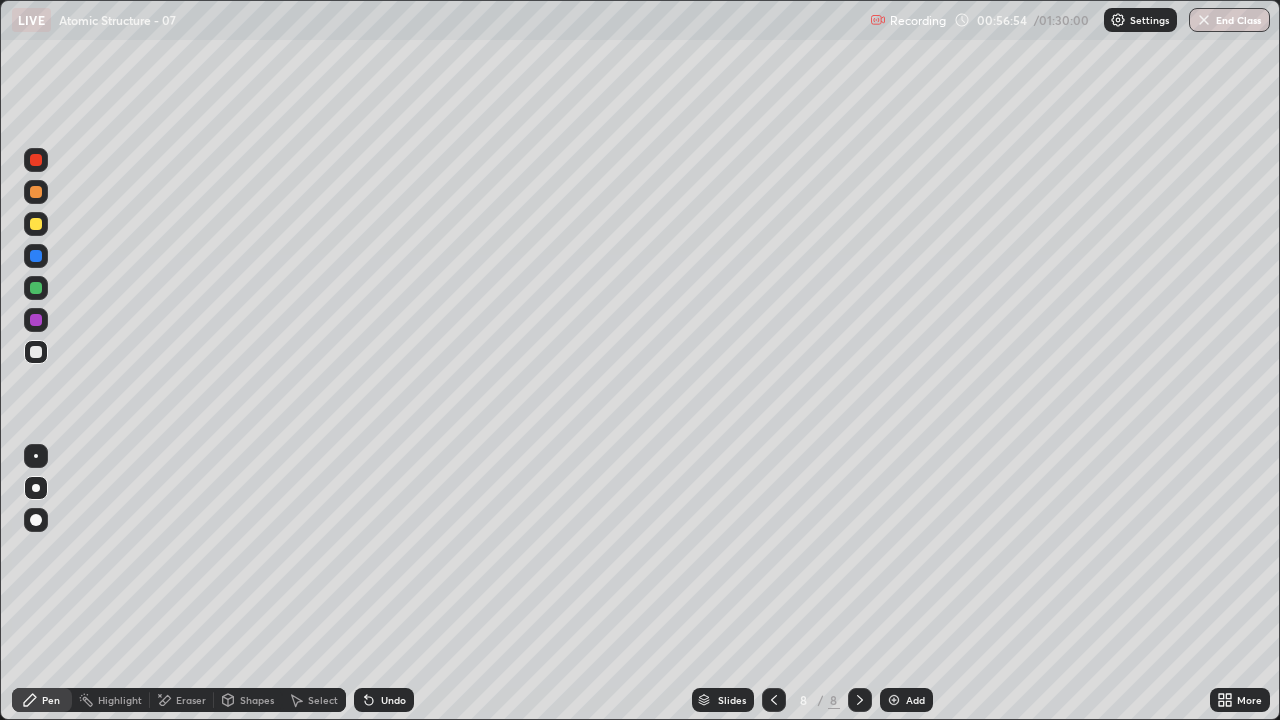 click on "Undo" at bounding box center [384, 700] 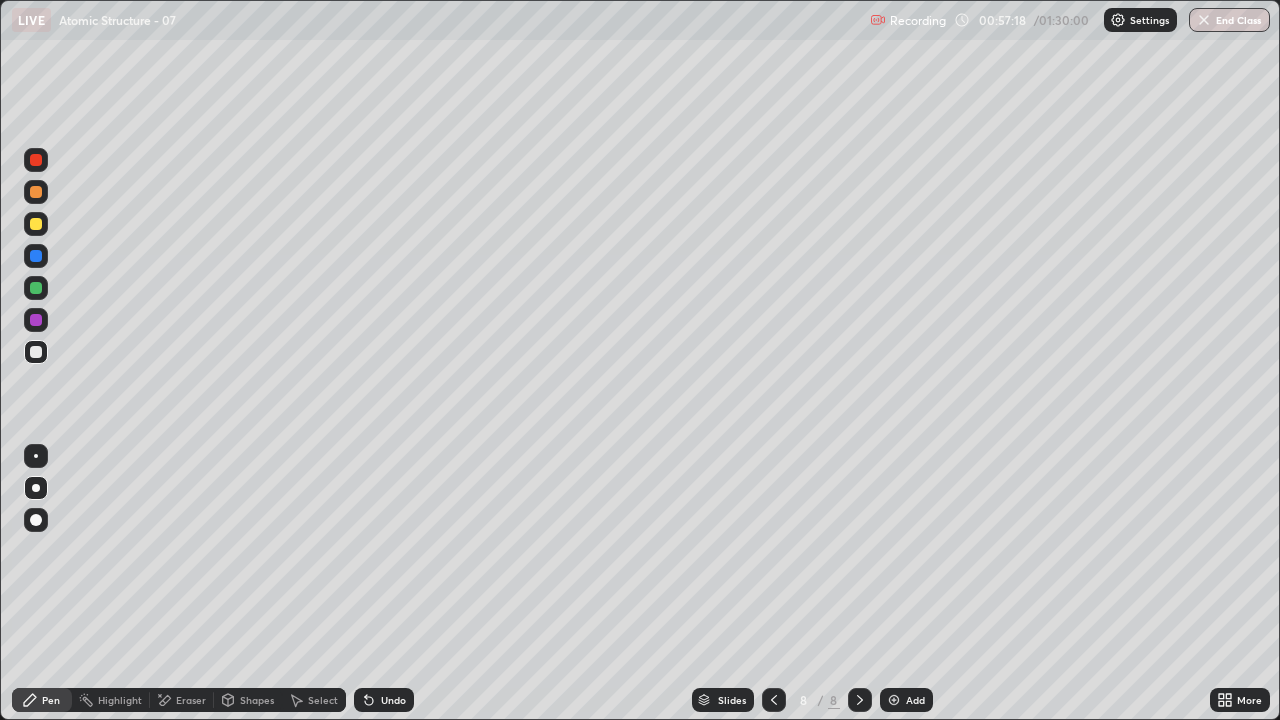 click on "Undo" at bounding box center (393, 700) 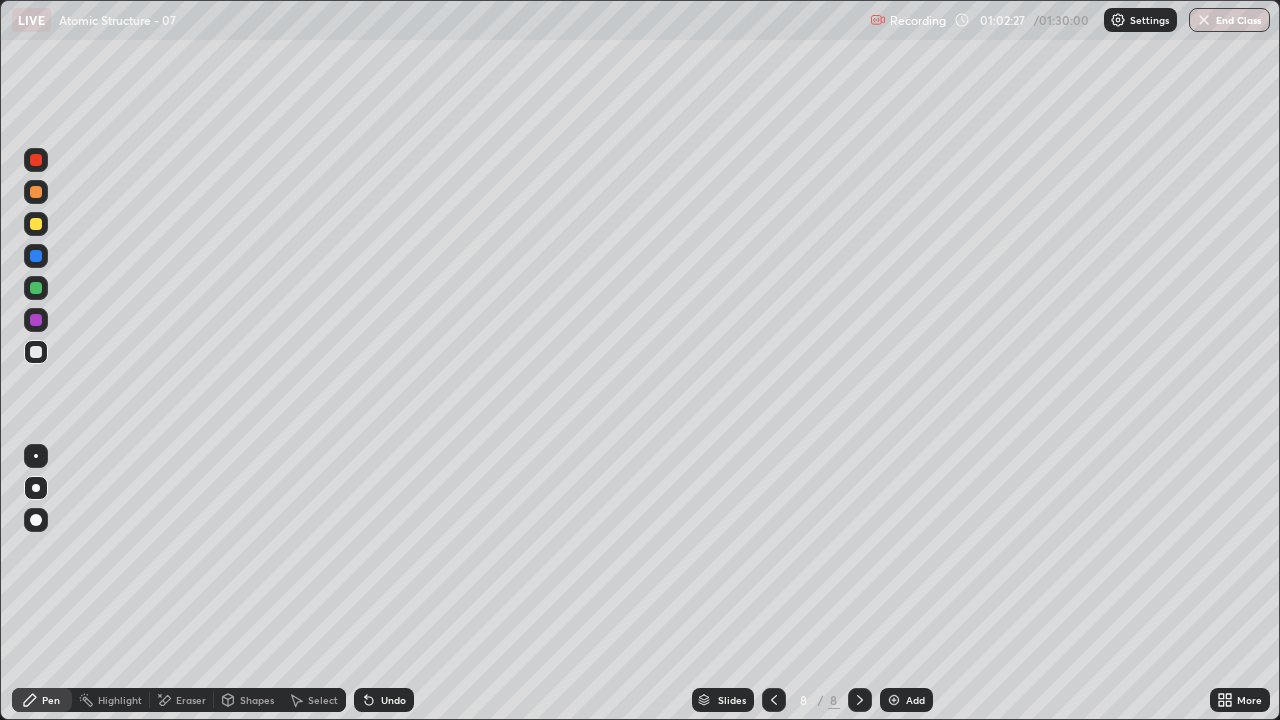 click on "Add" at bounding box center (915, 700) 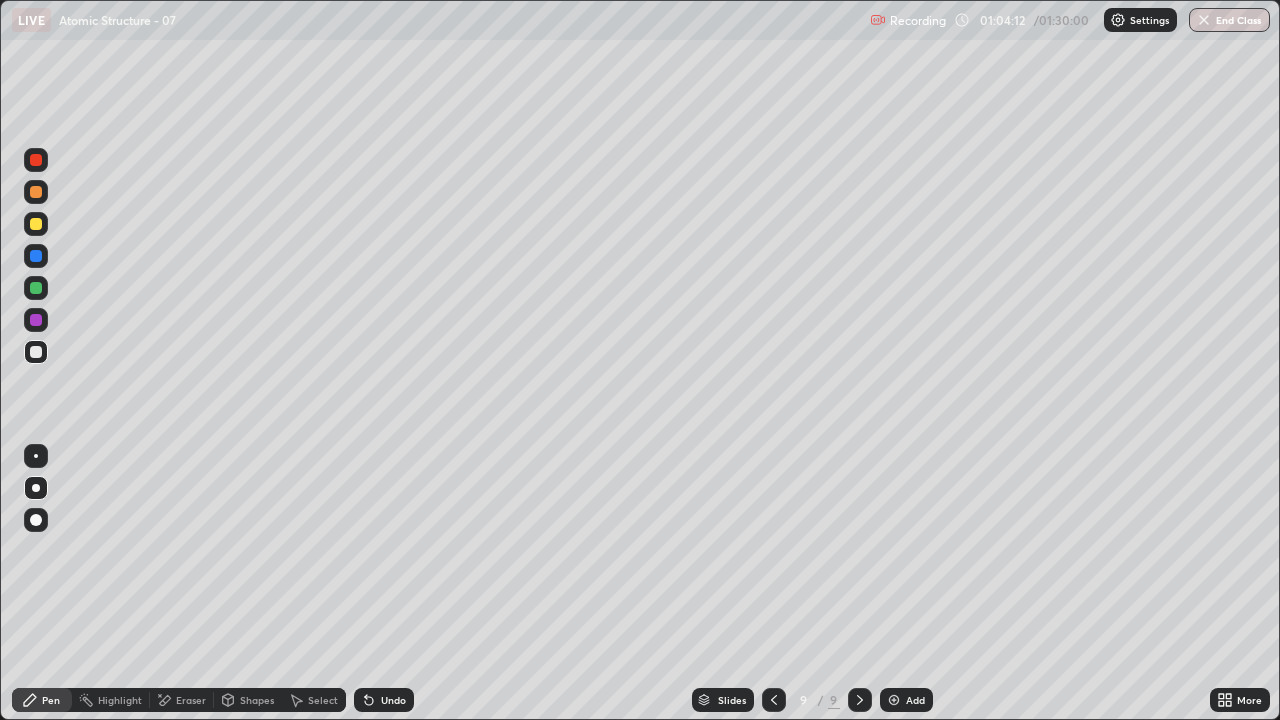 click 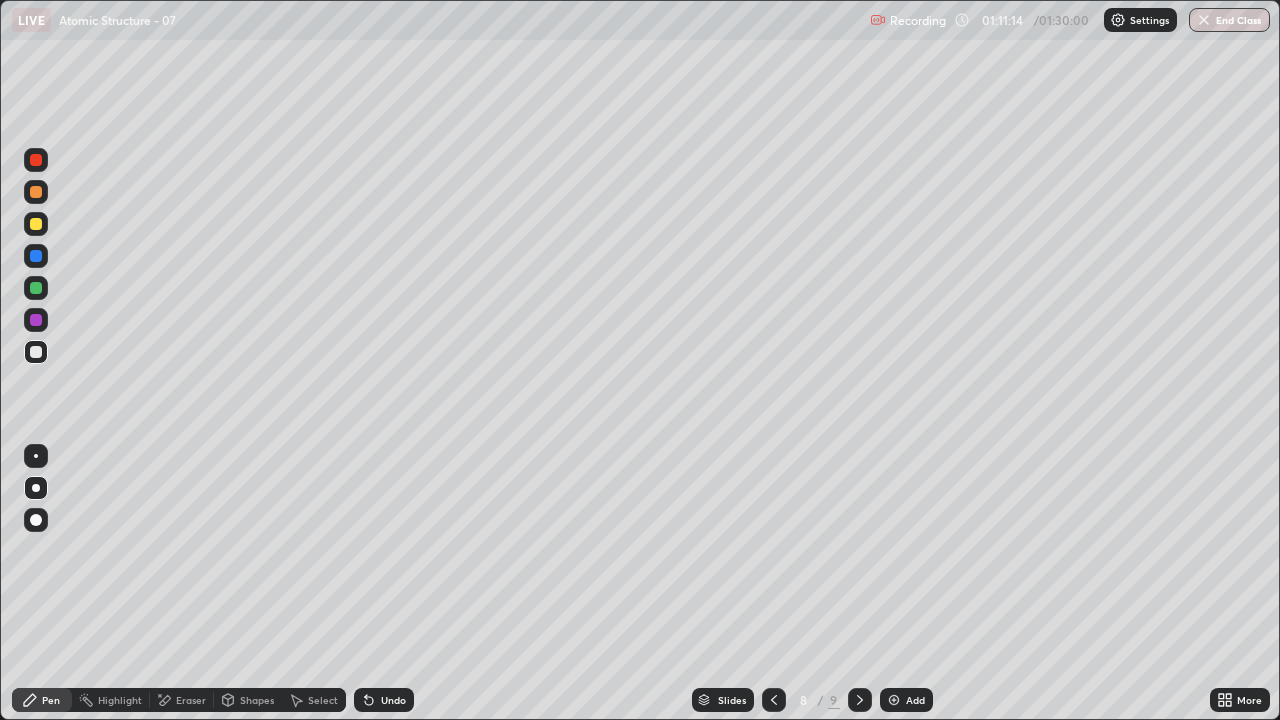 click 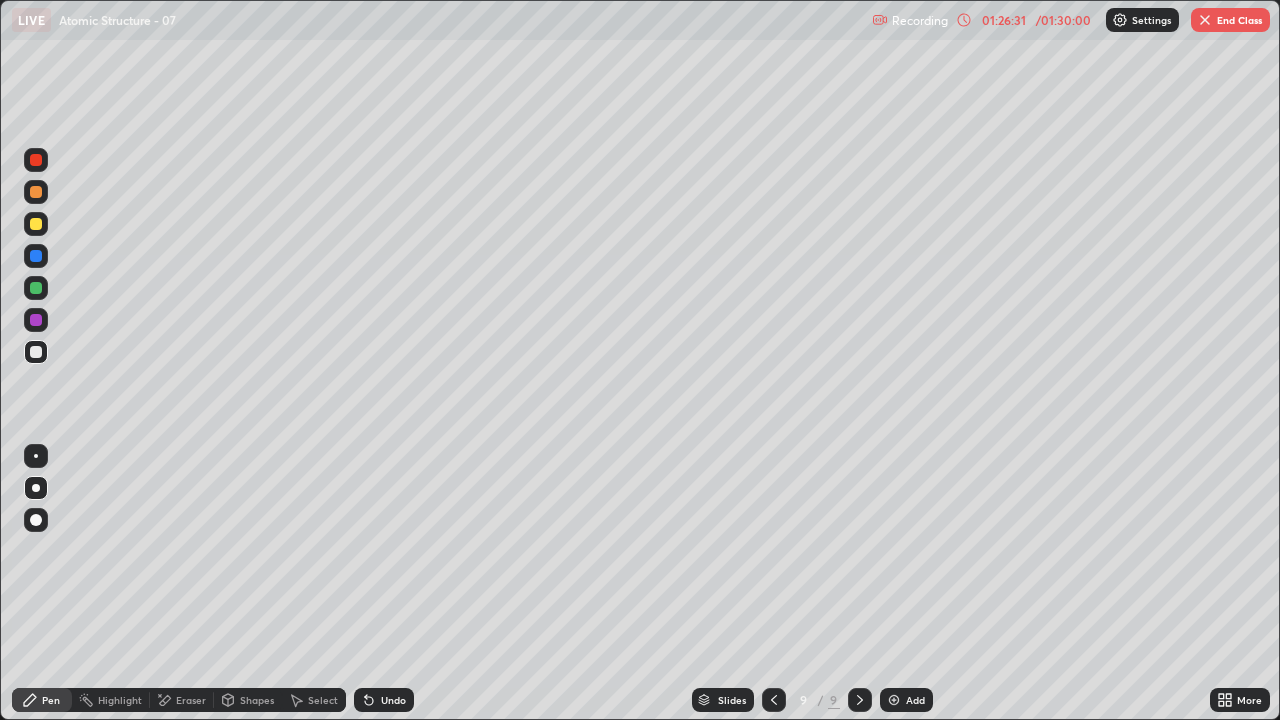 click on "Add" at bounding box center [915, 700] 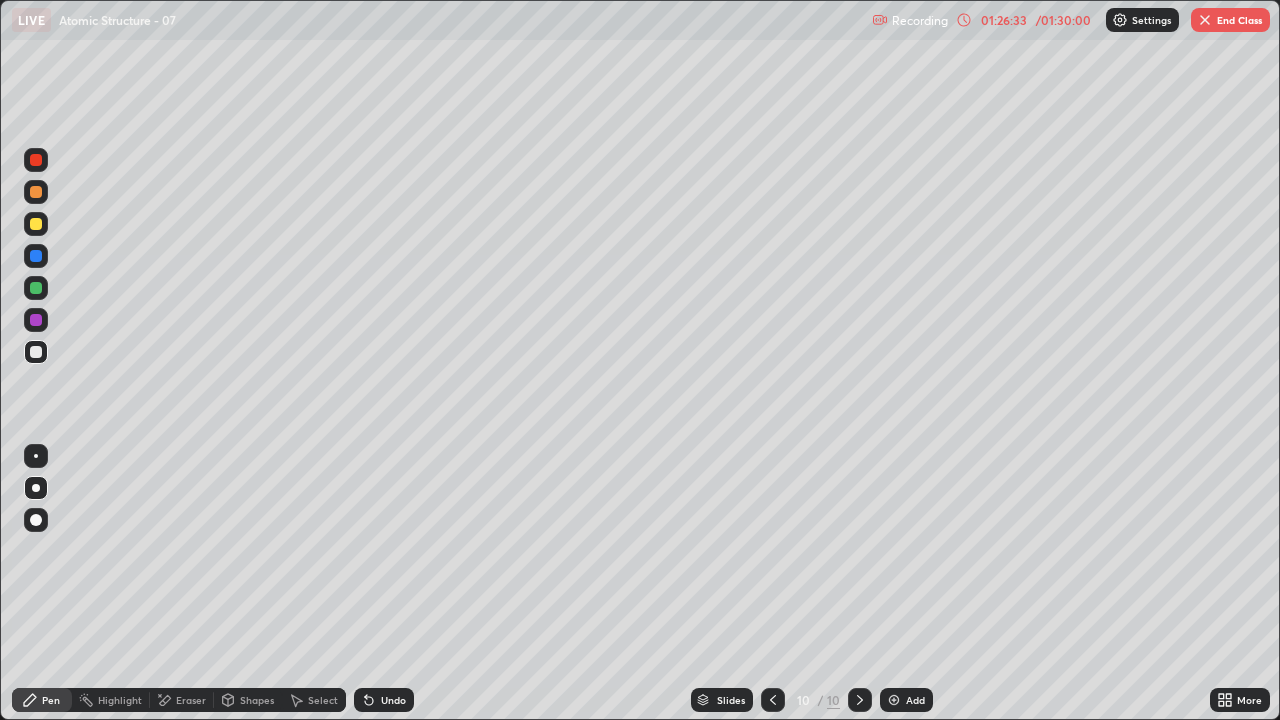 click at bounding box center [36, 224] 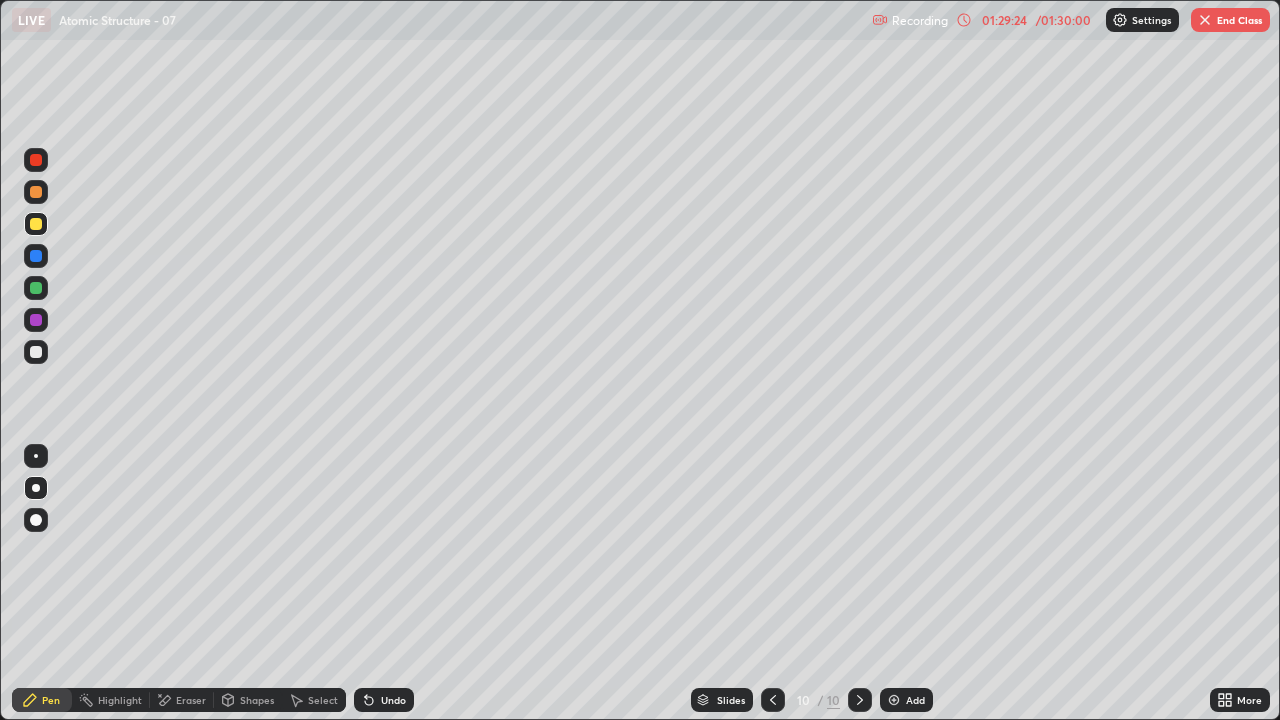 click on "Pen" at bounding box center (42, 700) 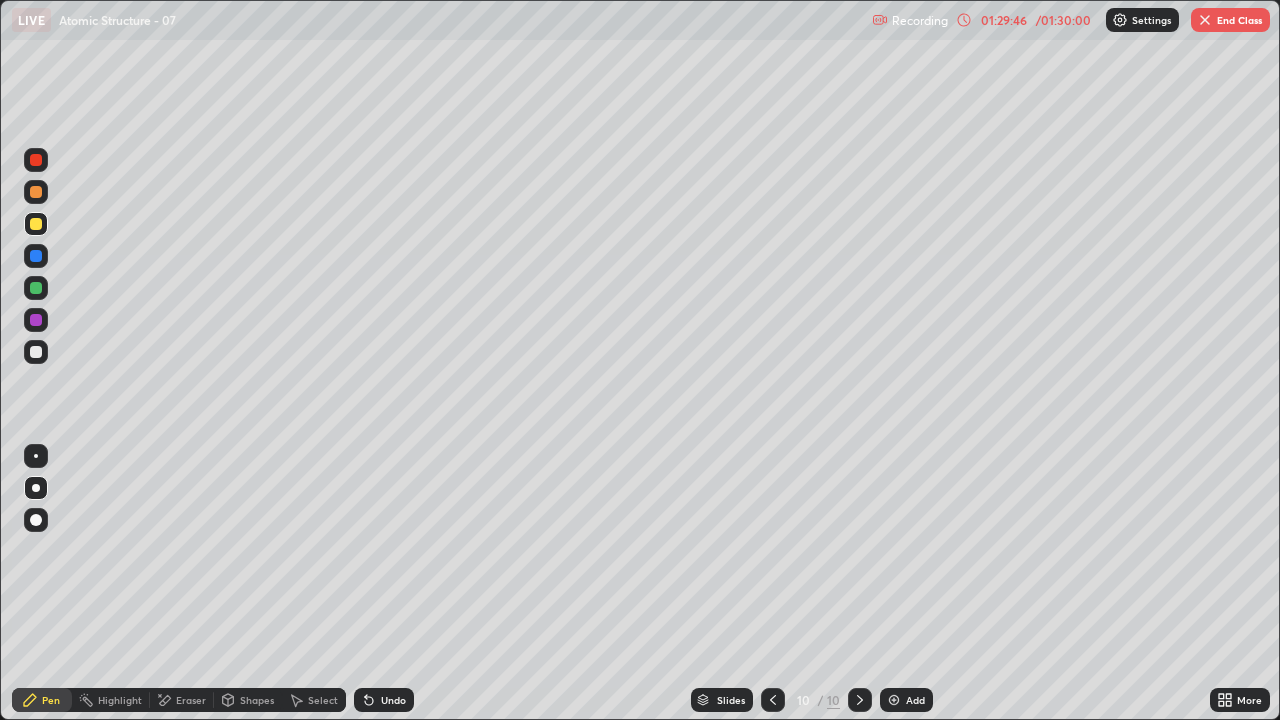 click 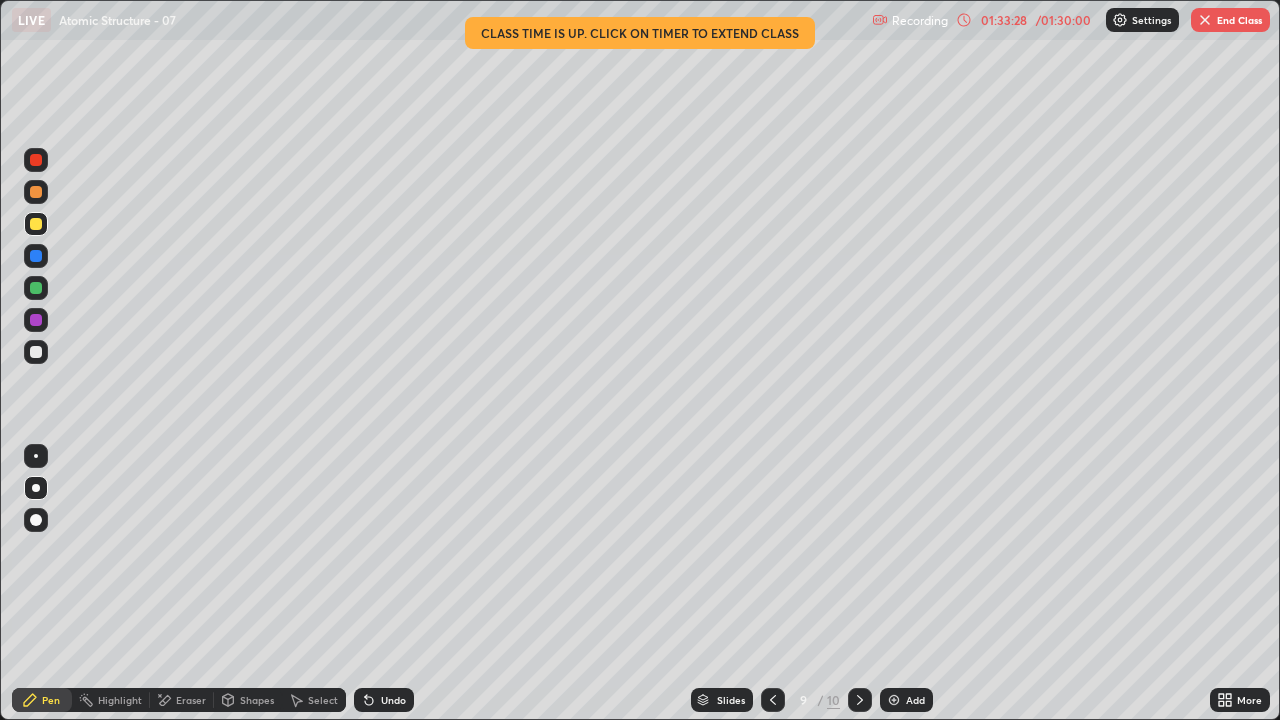 click on "End Class" at bounding box center [1230, 20] 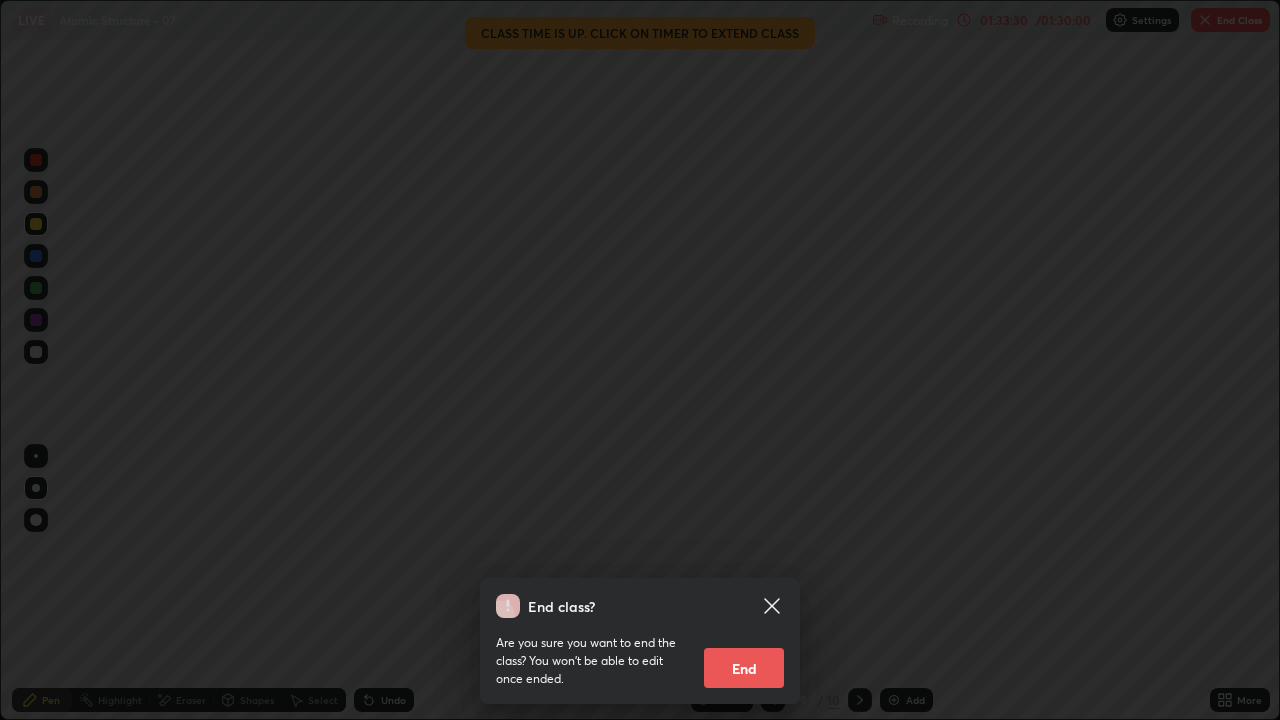 click on "End" at bounding box center [744, 668] 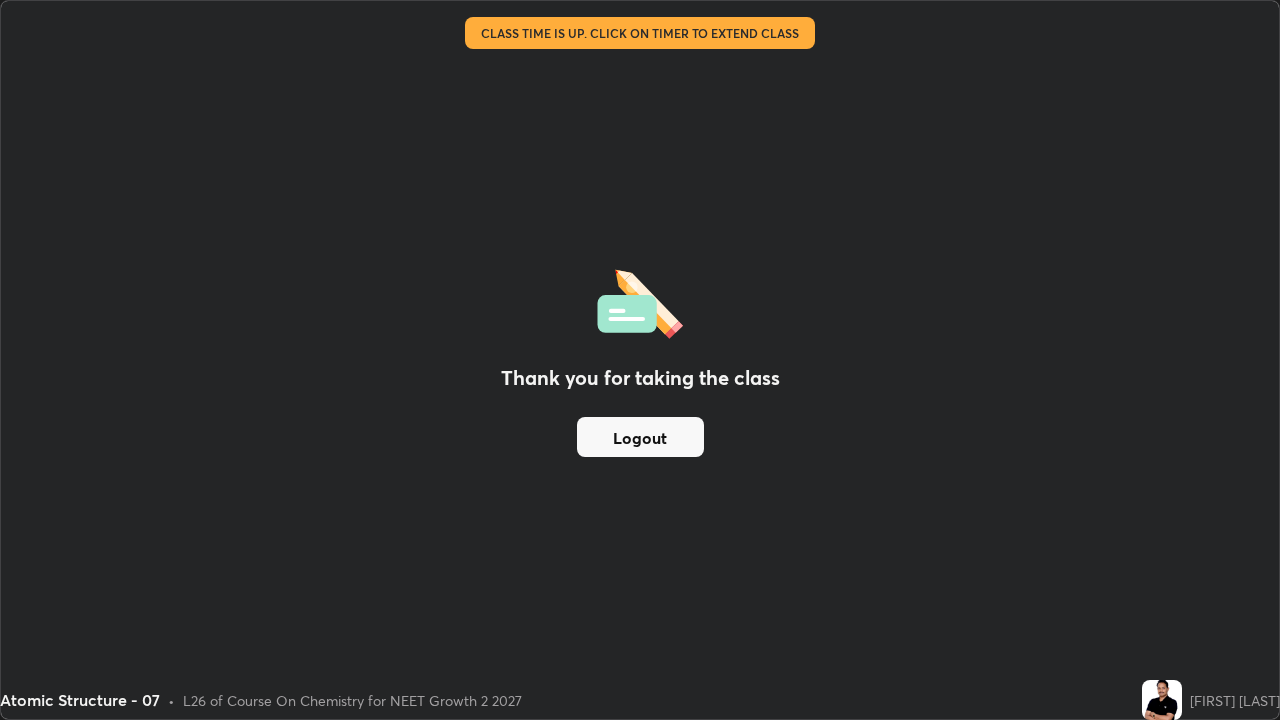 click on "Logout" at bounding box center (640, 437) 